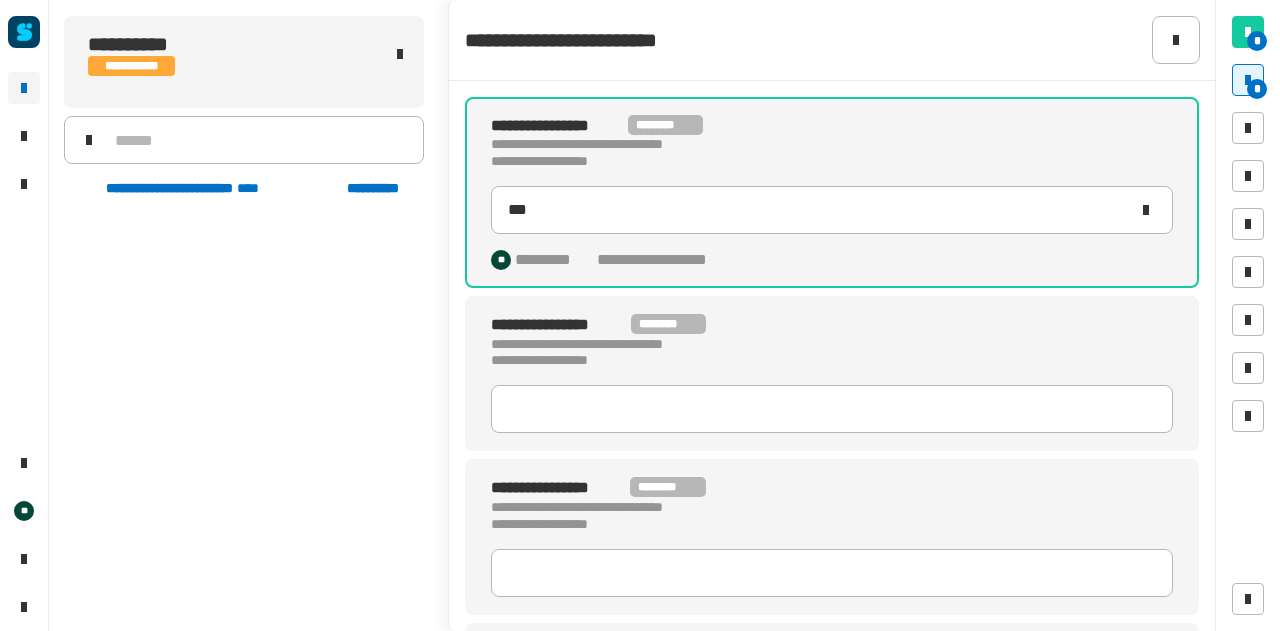 scroll, scrollTop: 0, scrollLeft: 0, axis: both 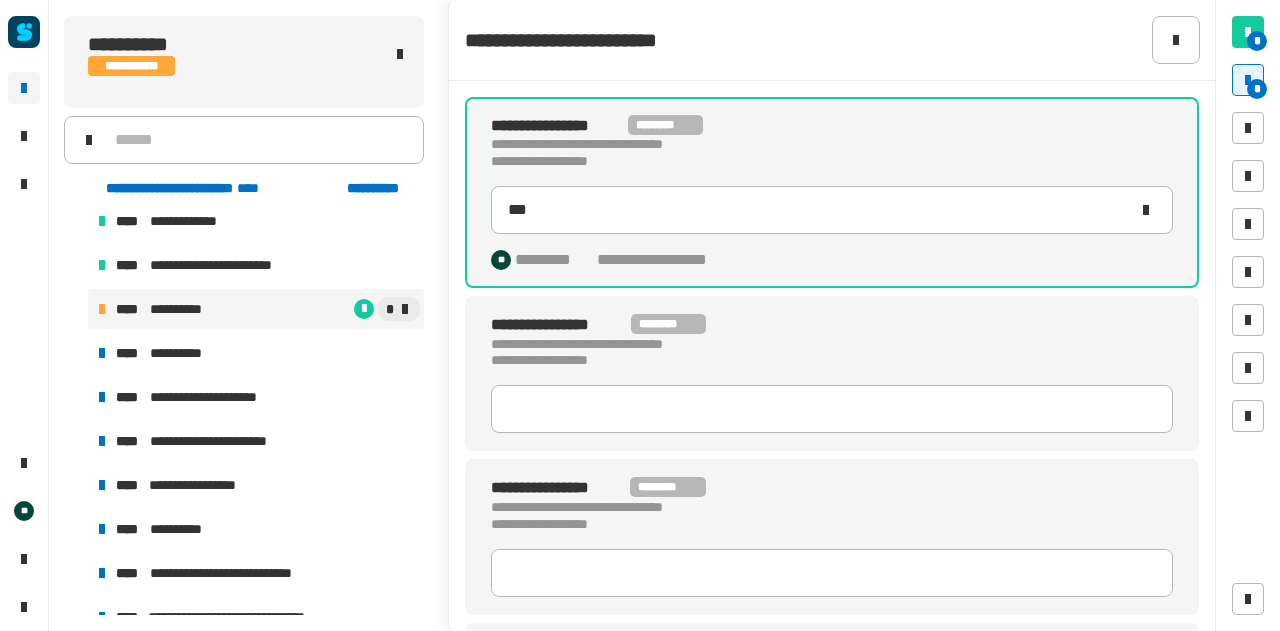 click on "**********" 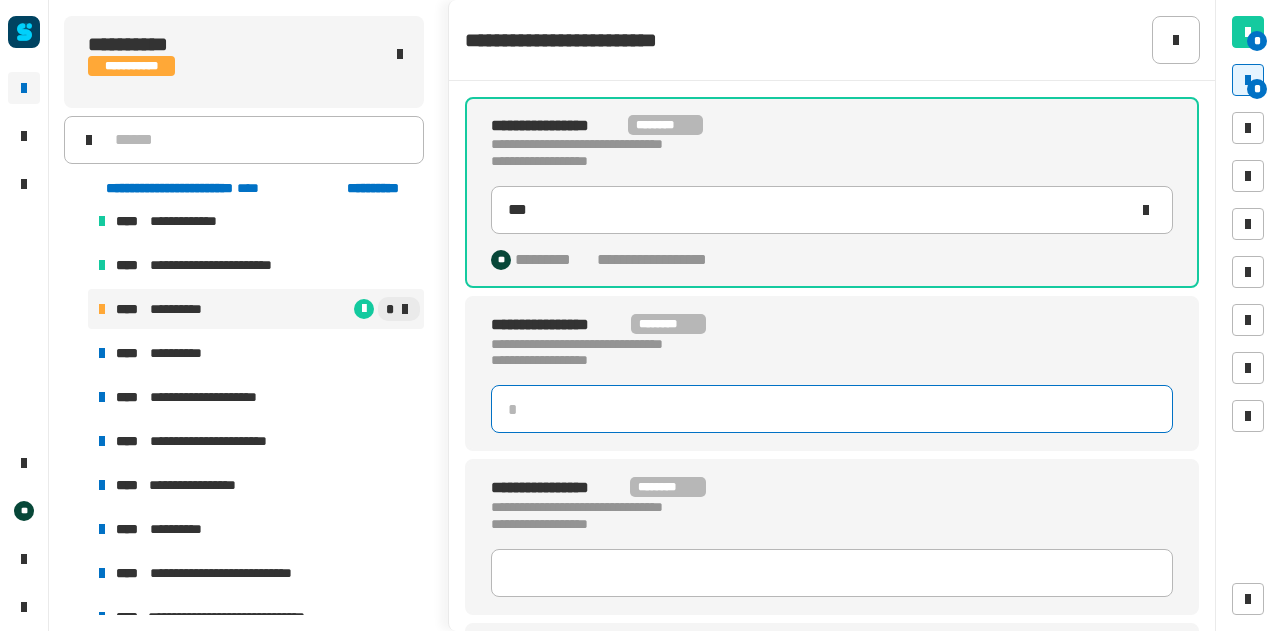 click 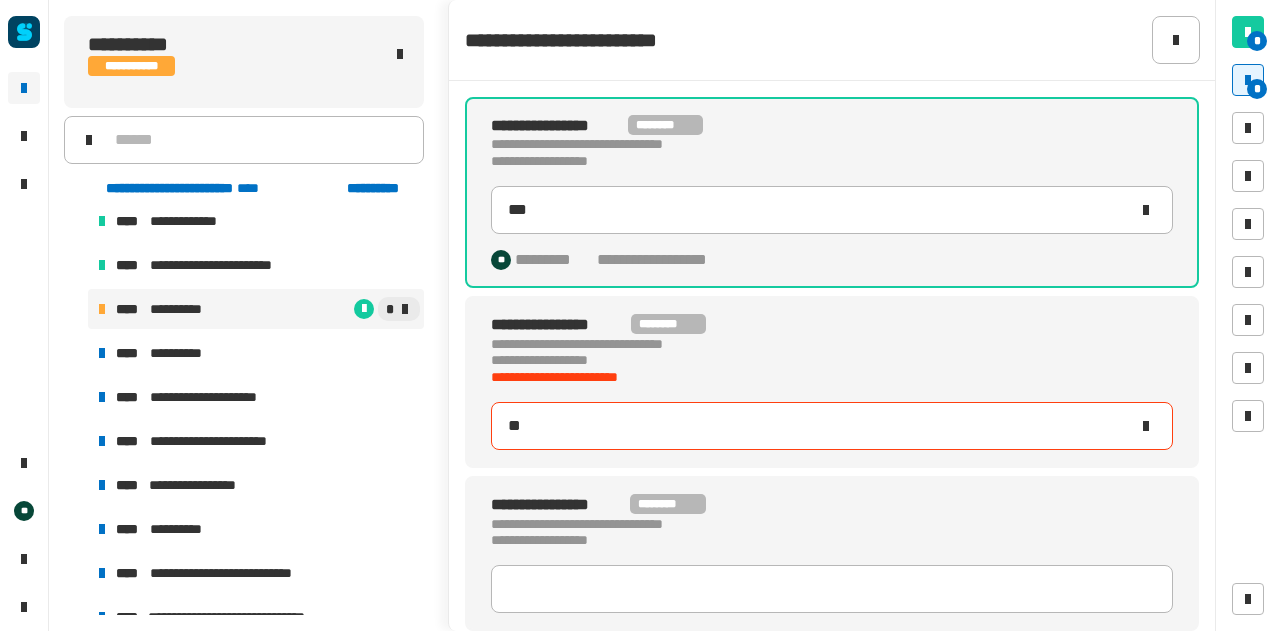type on "***" 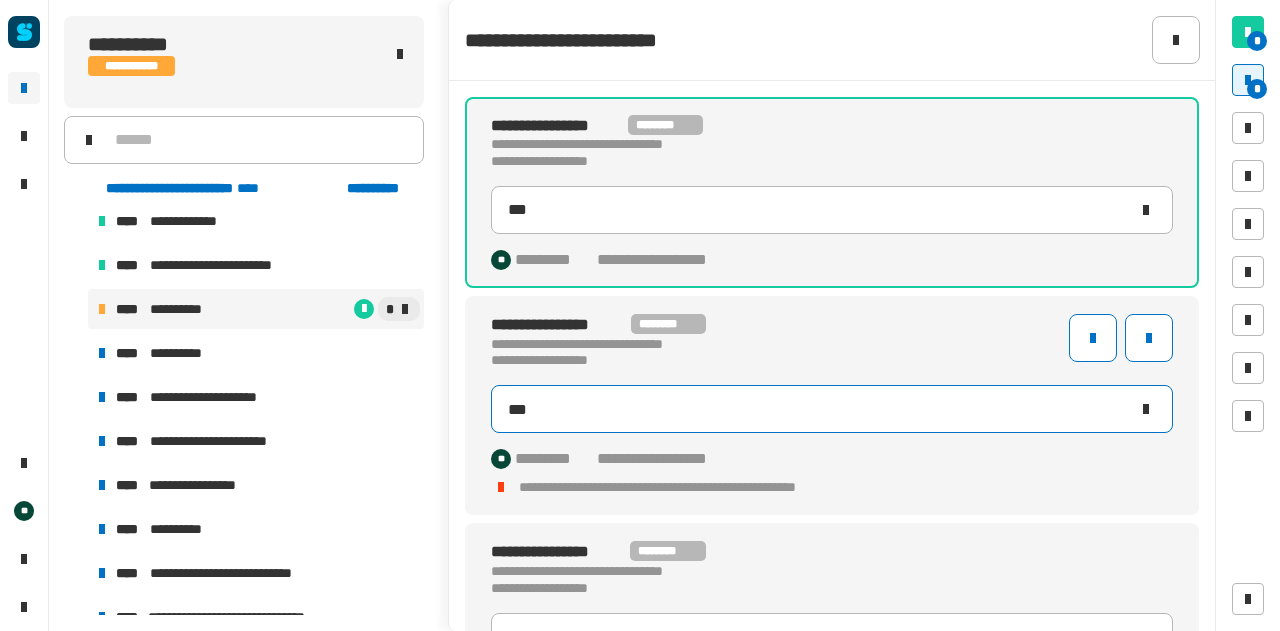scroll, scrollTop: 182, scrollLeft: 0, axis: vertical 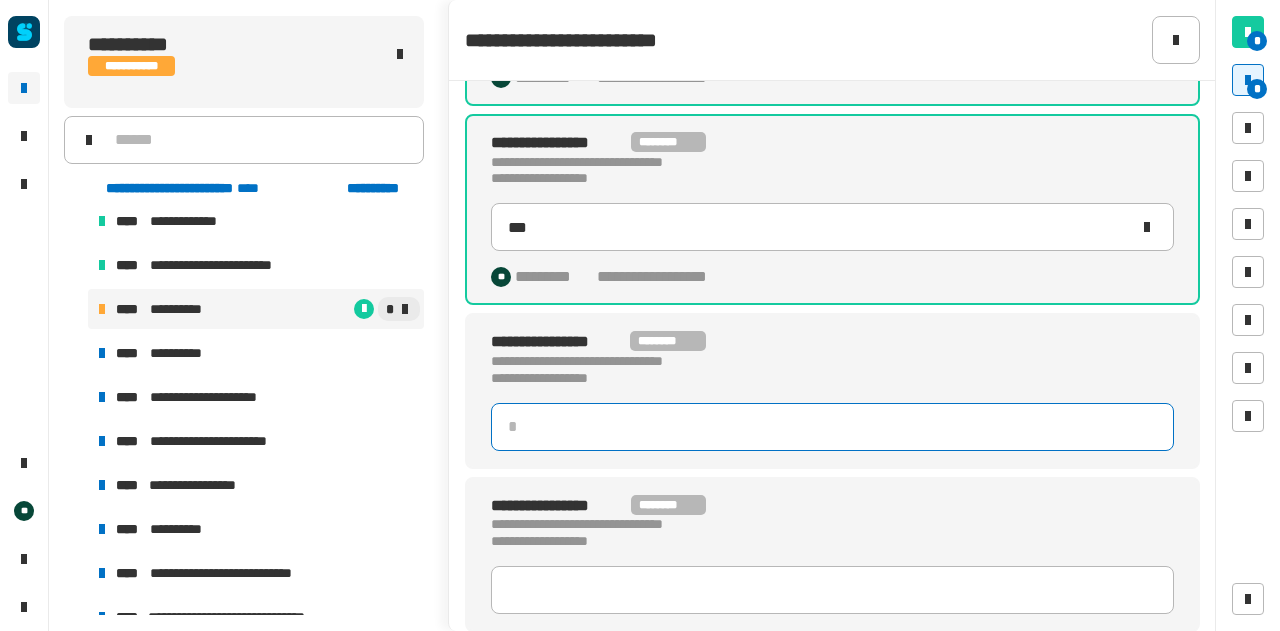 click 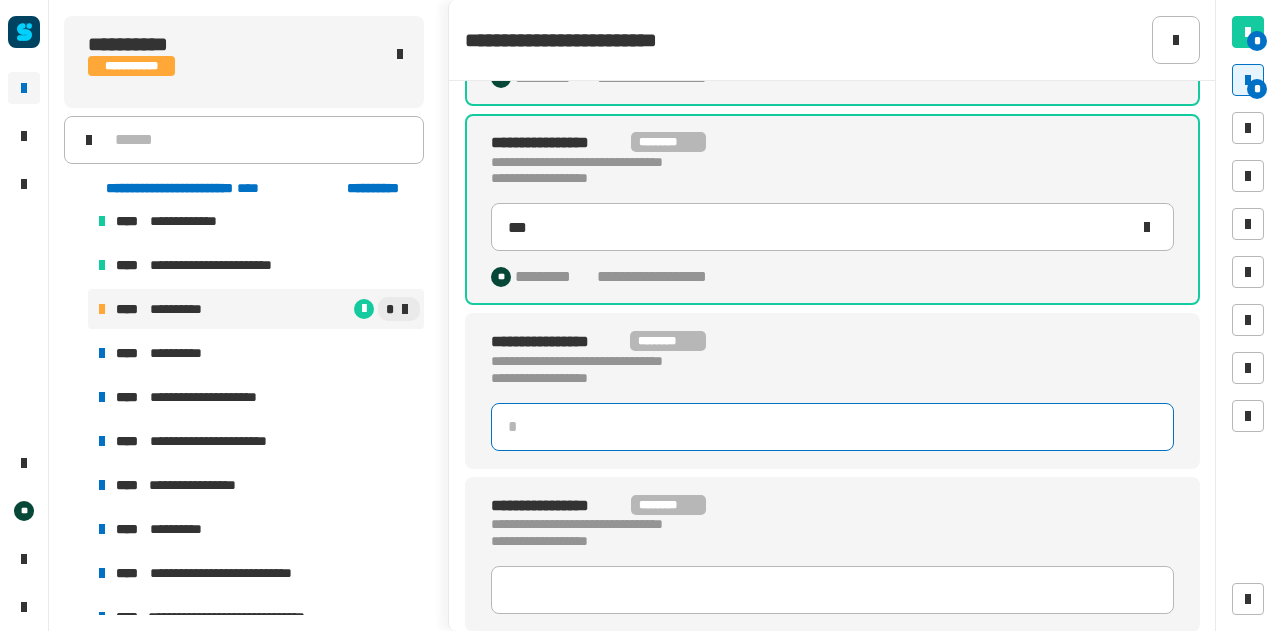click 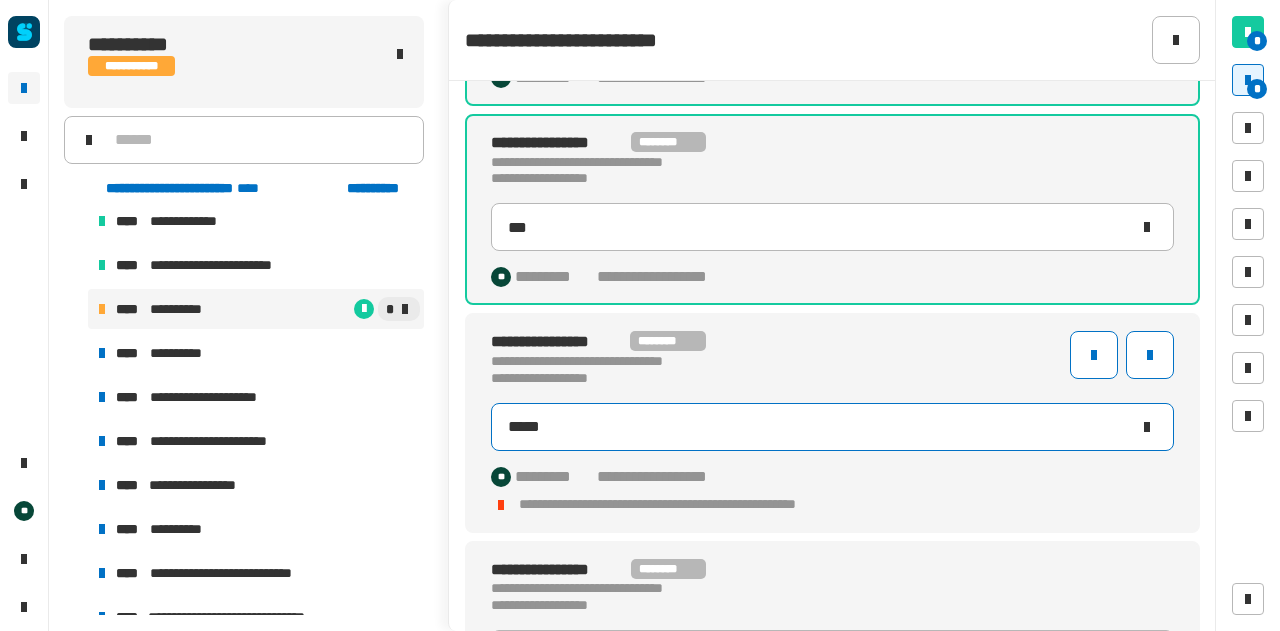 type on "*****" 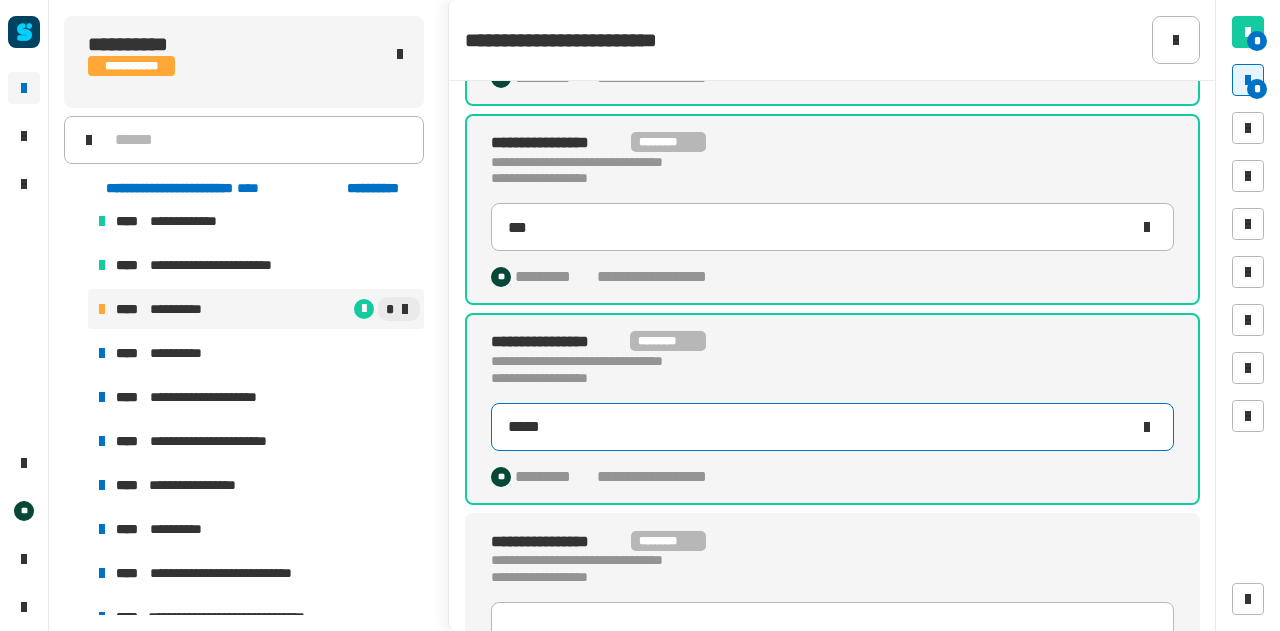 scroll, scrollTop: 218, scrollLeft: 0, axis: vertical 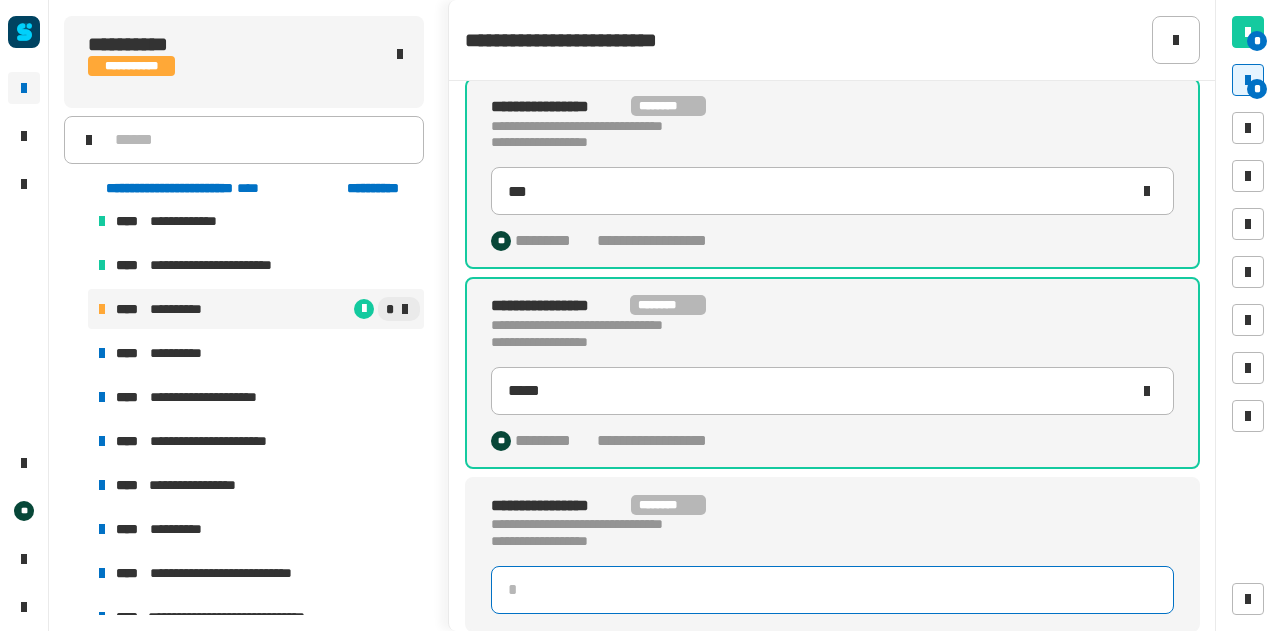 click 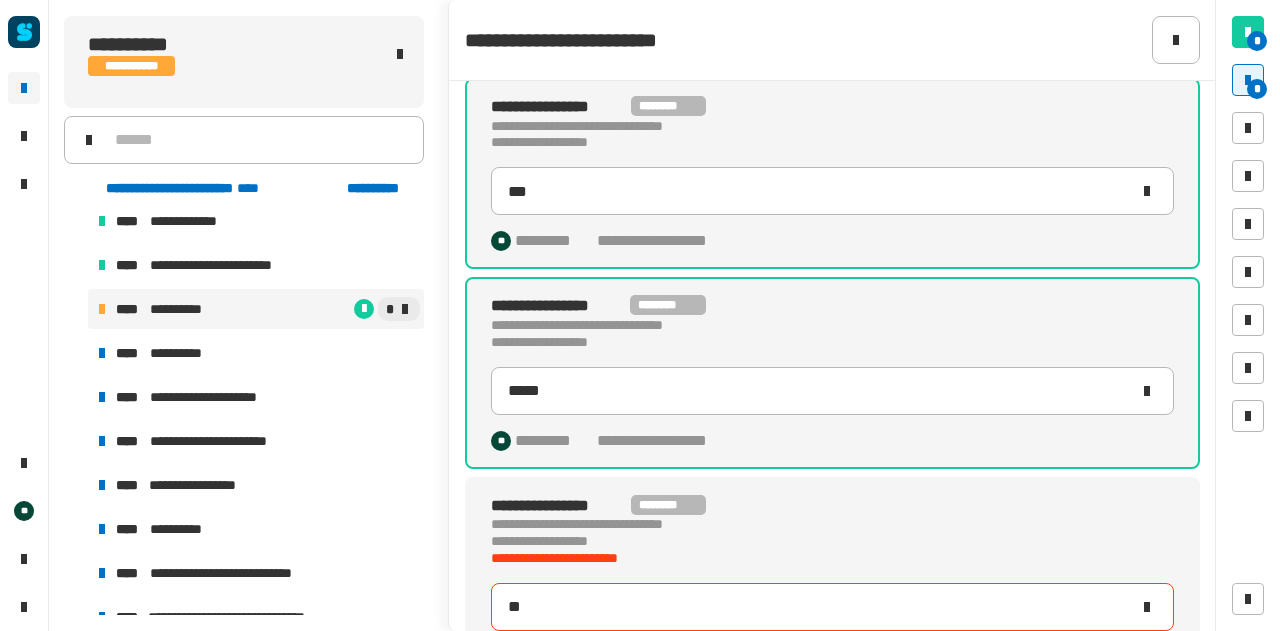 type on "***" 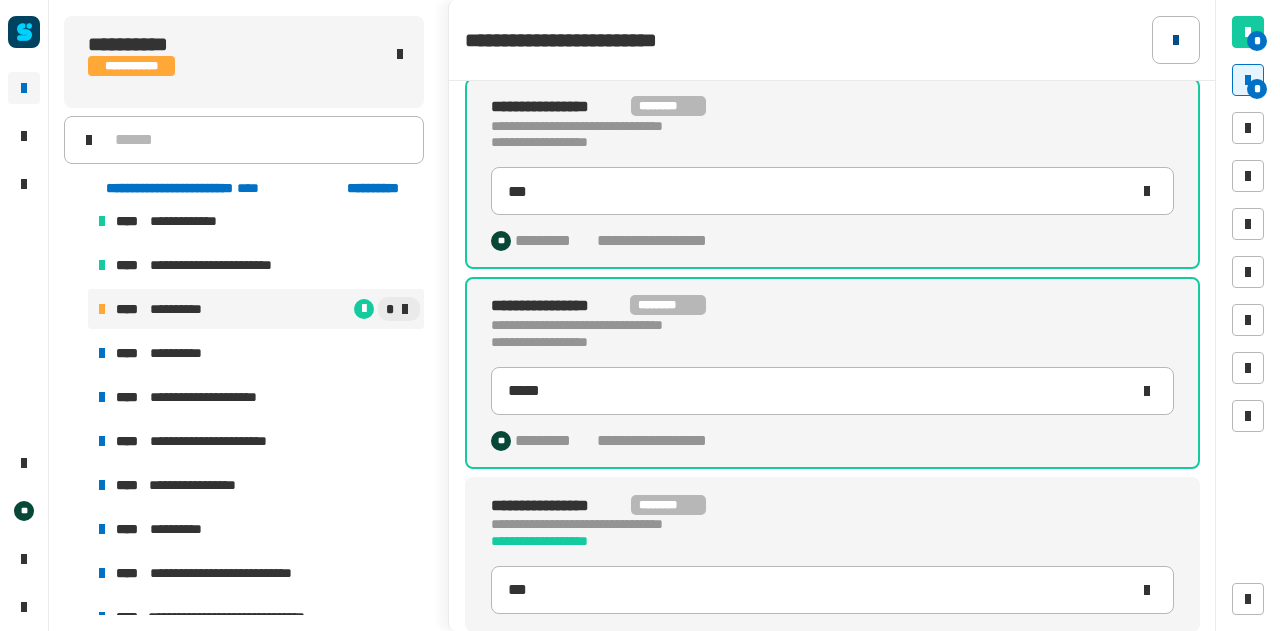 click 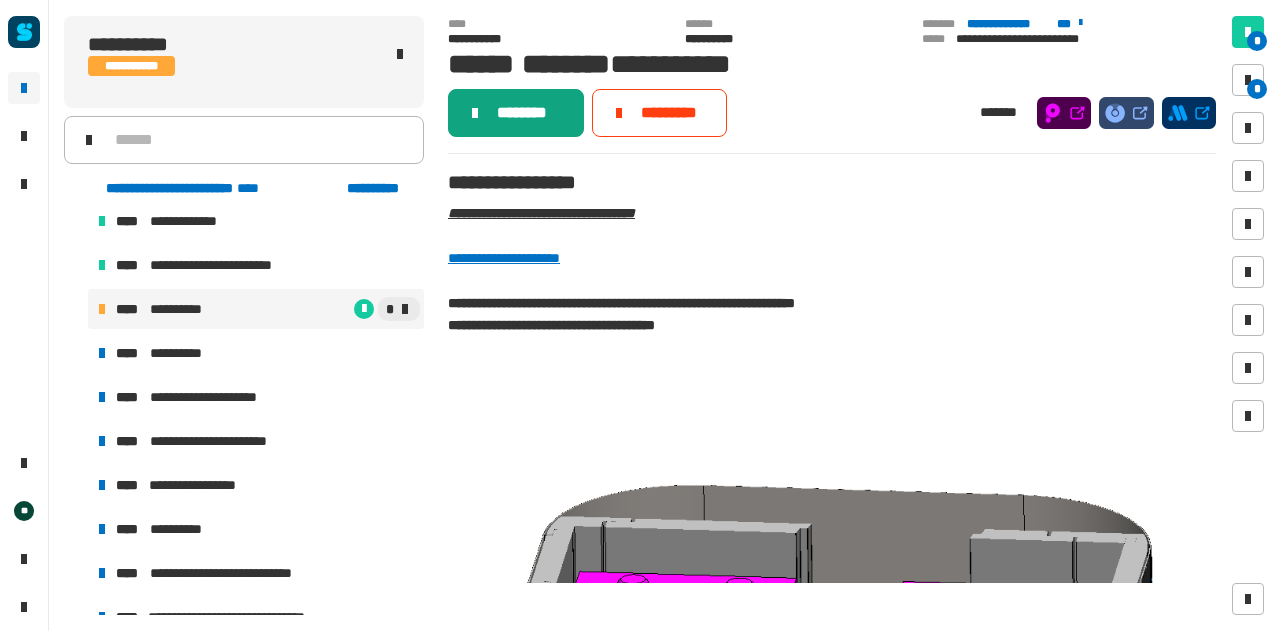 click on "********" 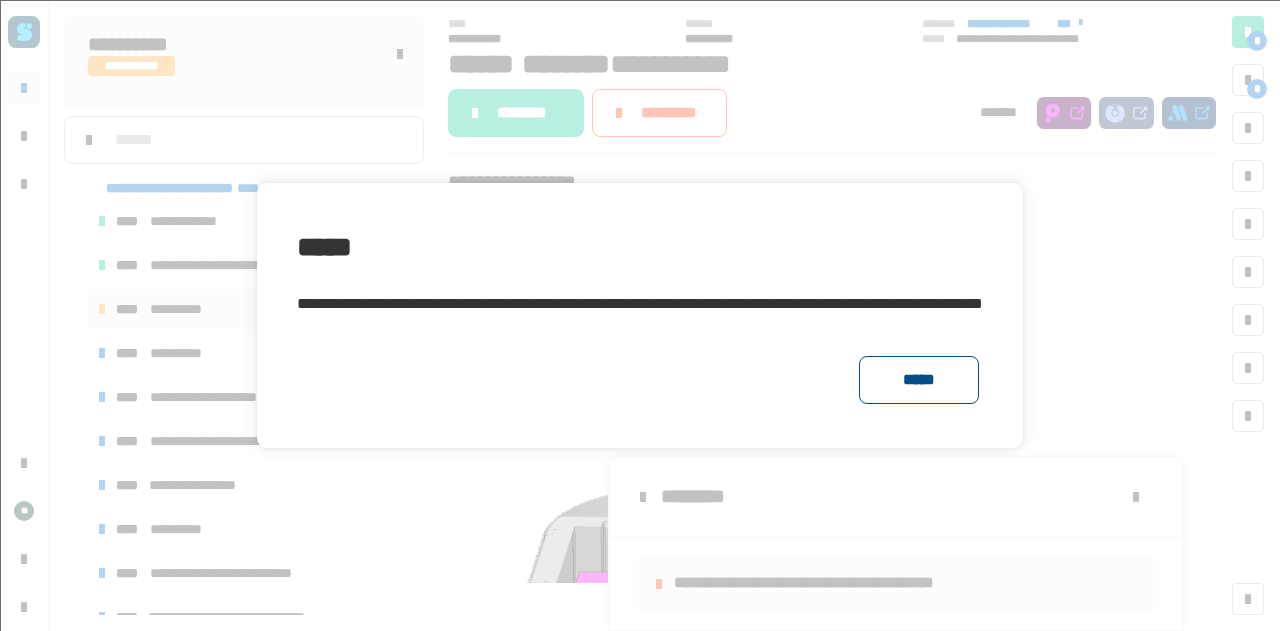 click on "*****" 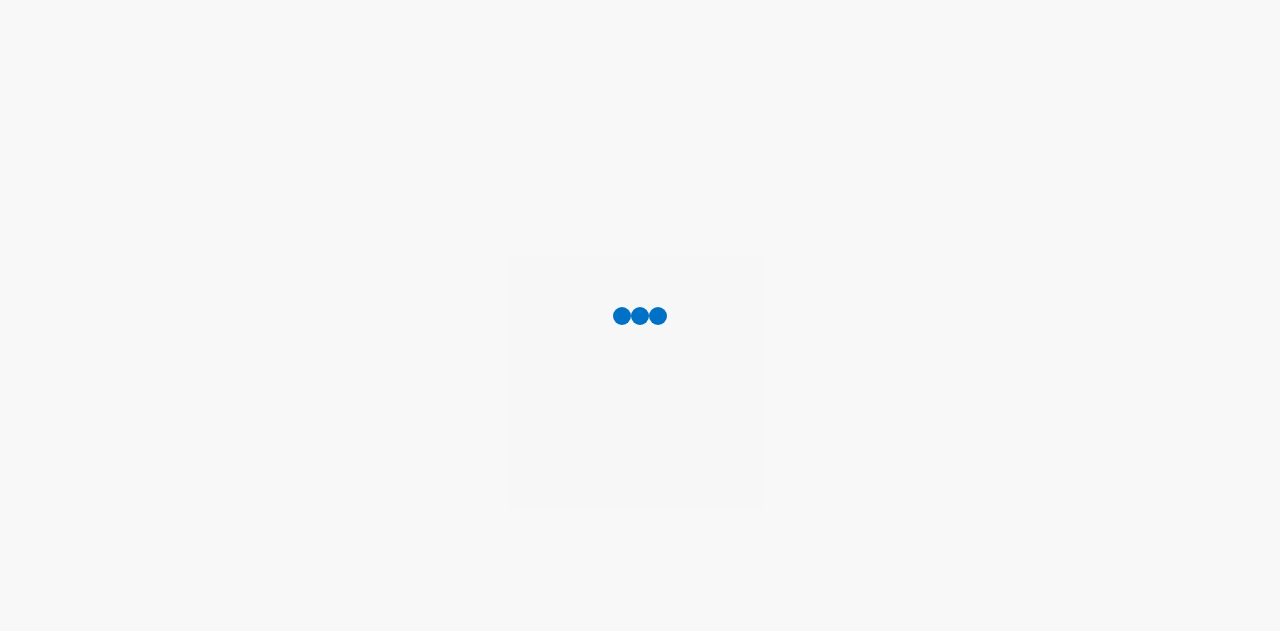 scroll, scrollTop: 0, scrollLeft: 0, axis: both 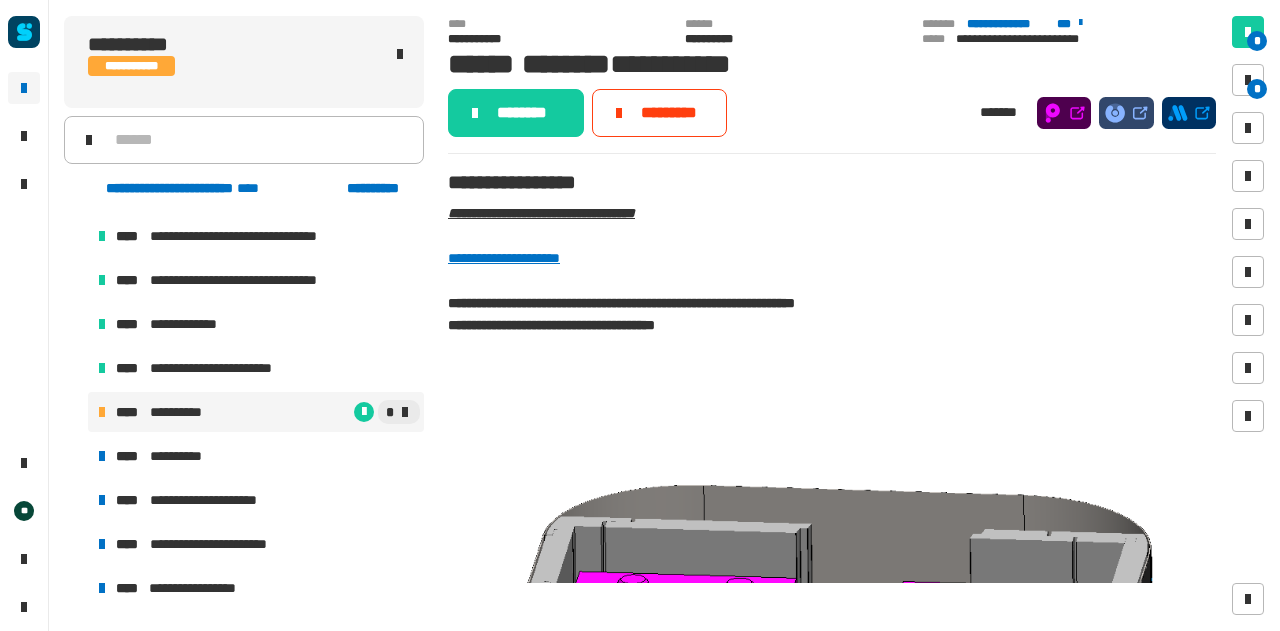 click on "********" 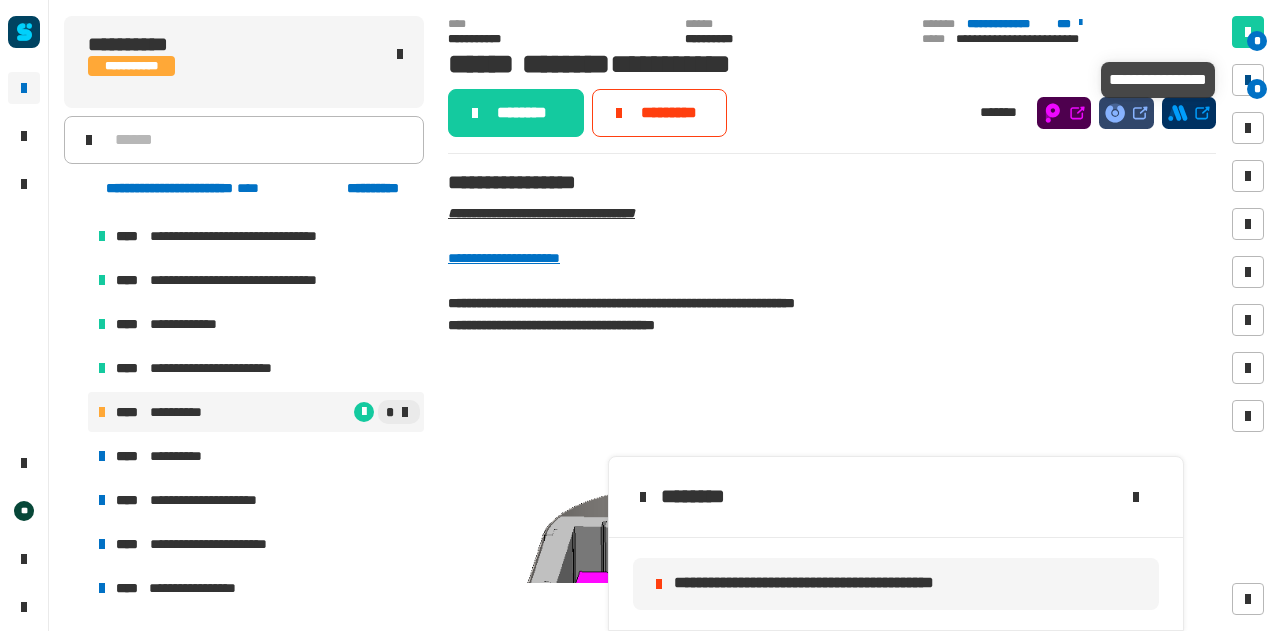 click at bounding box center [1248, 80] 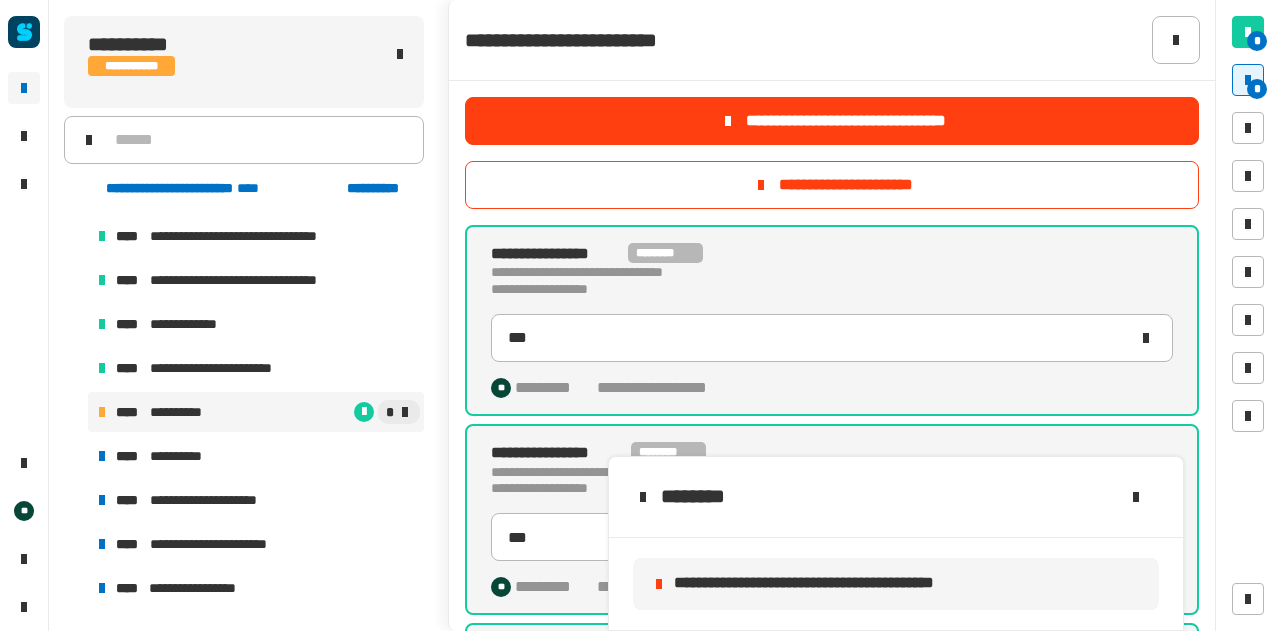 scroll, scrollTop: 382, scrollLeft: 0, axis: vertical 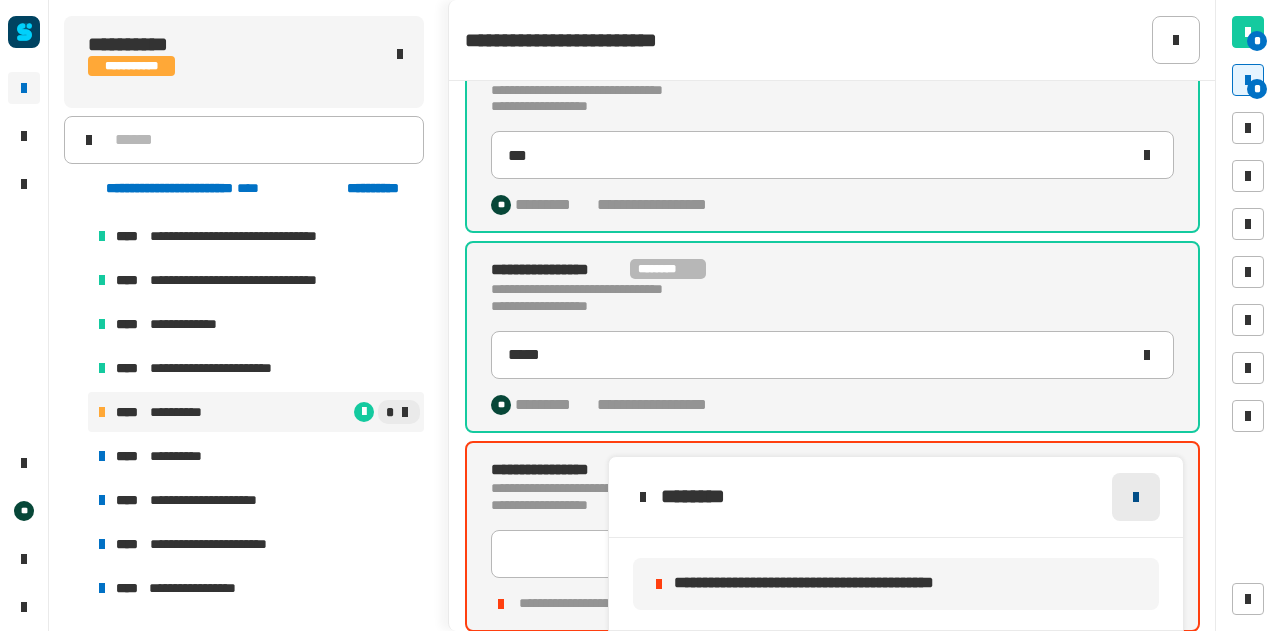 click 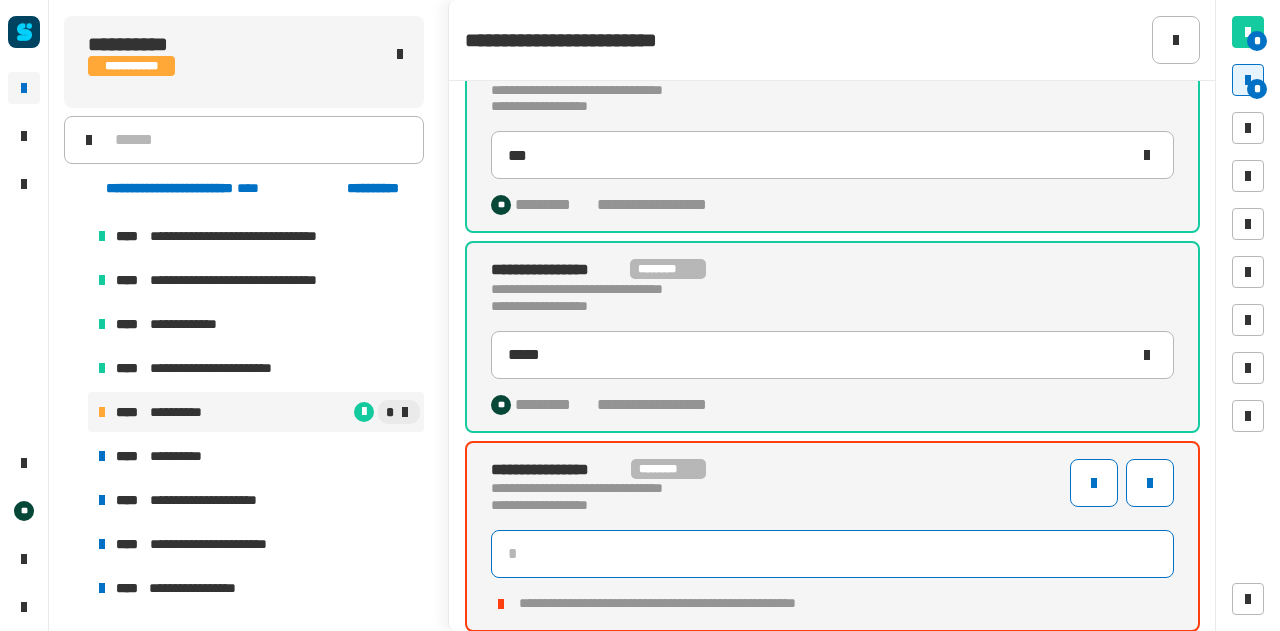 click 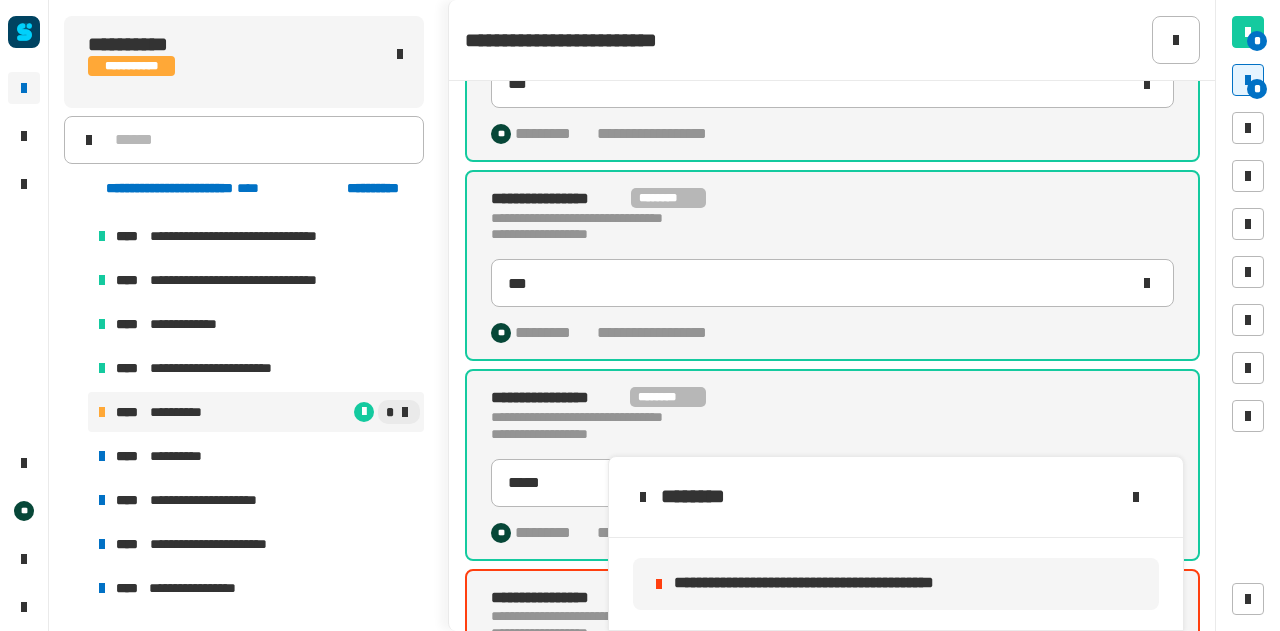 scroll, scrollTop: 382, scrollLeft: 0, axis: vertical 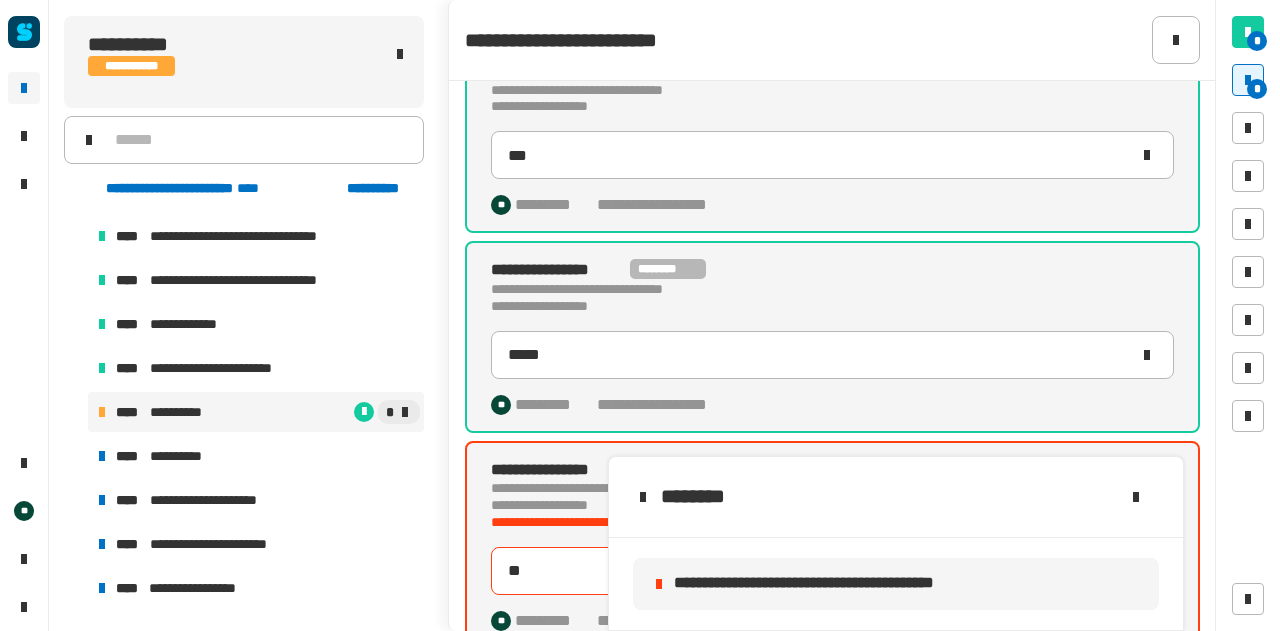 type on "***" 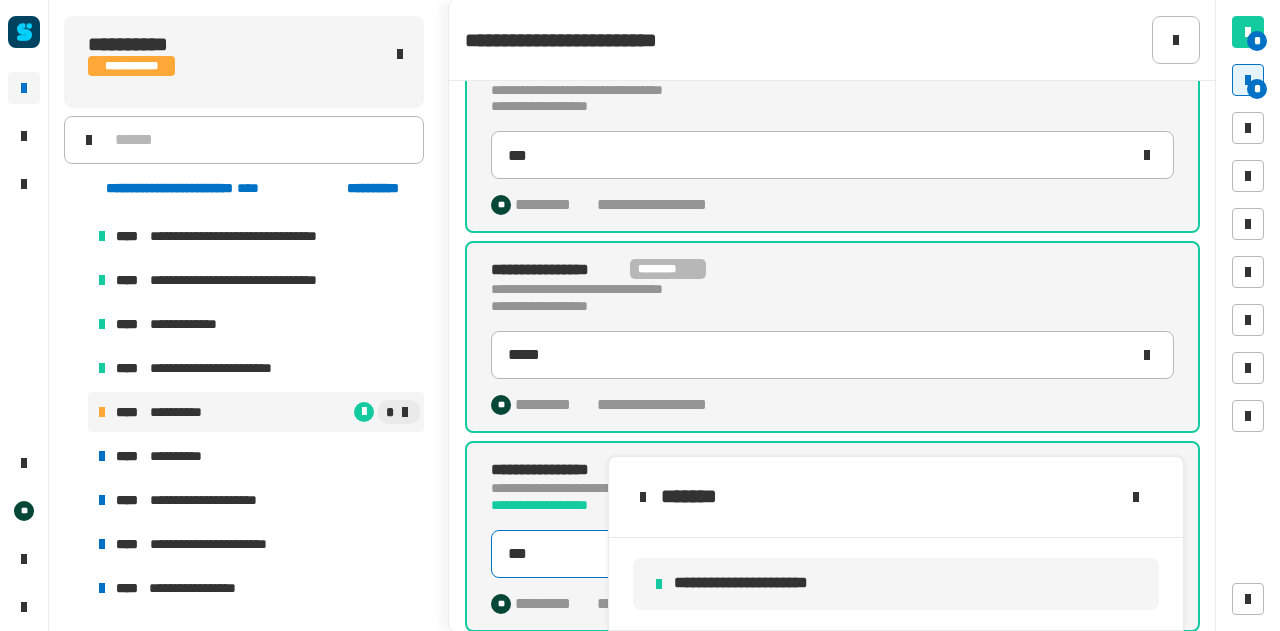 scroll, scrollTop: 254, scrollLeft: 0, axis: vertical 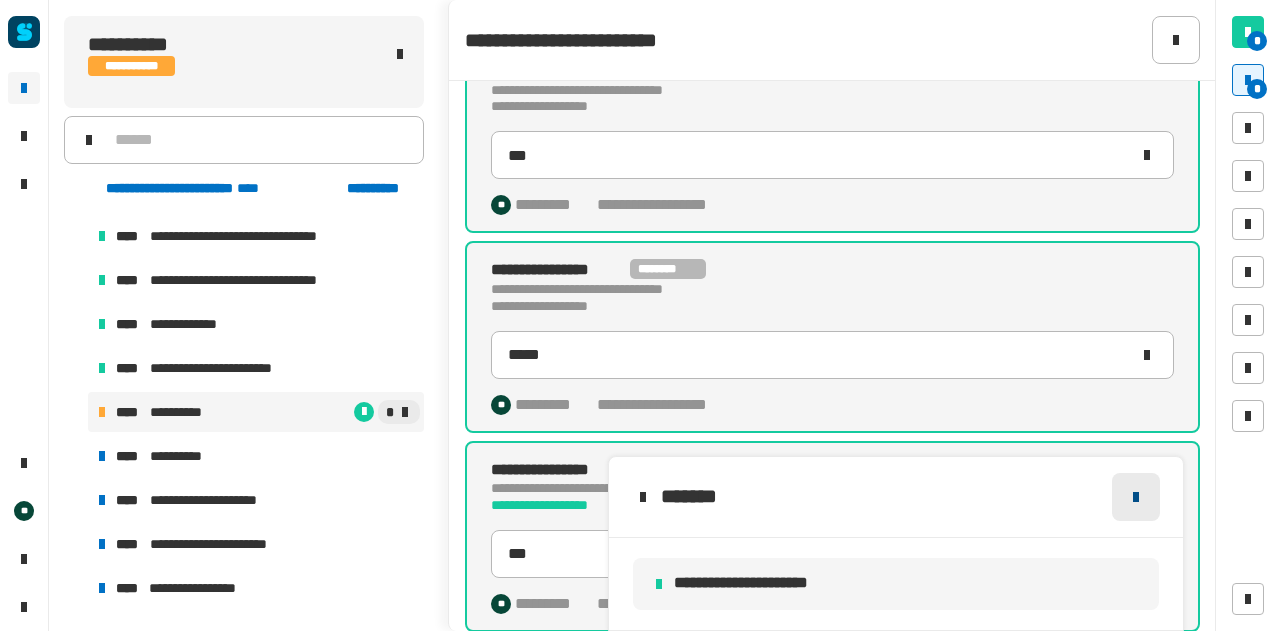 click 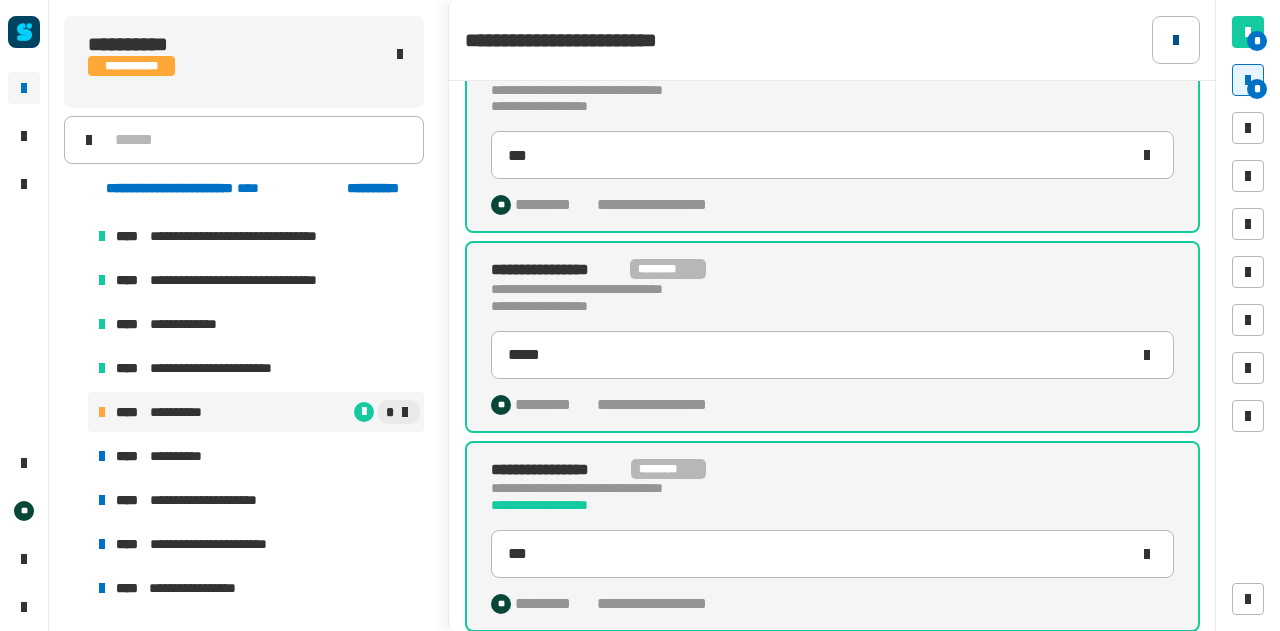 click 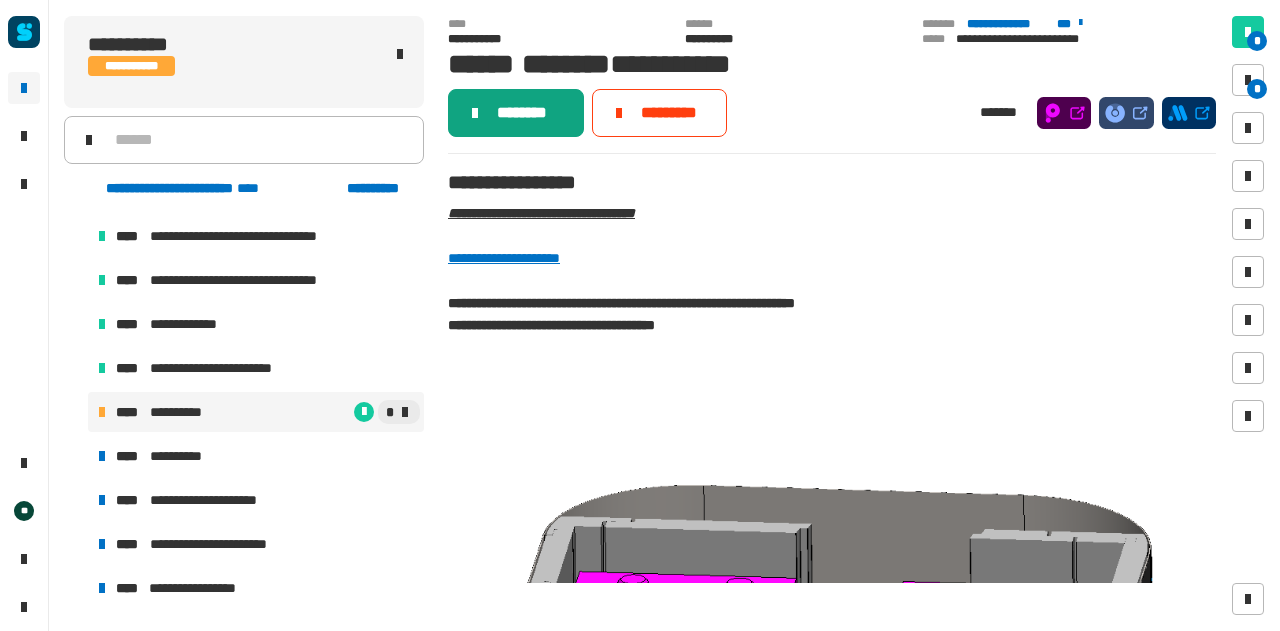 click on "********" 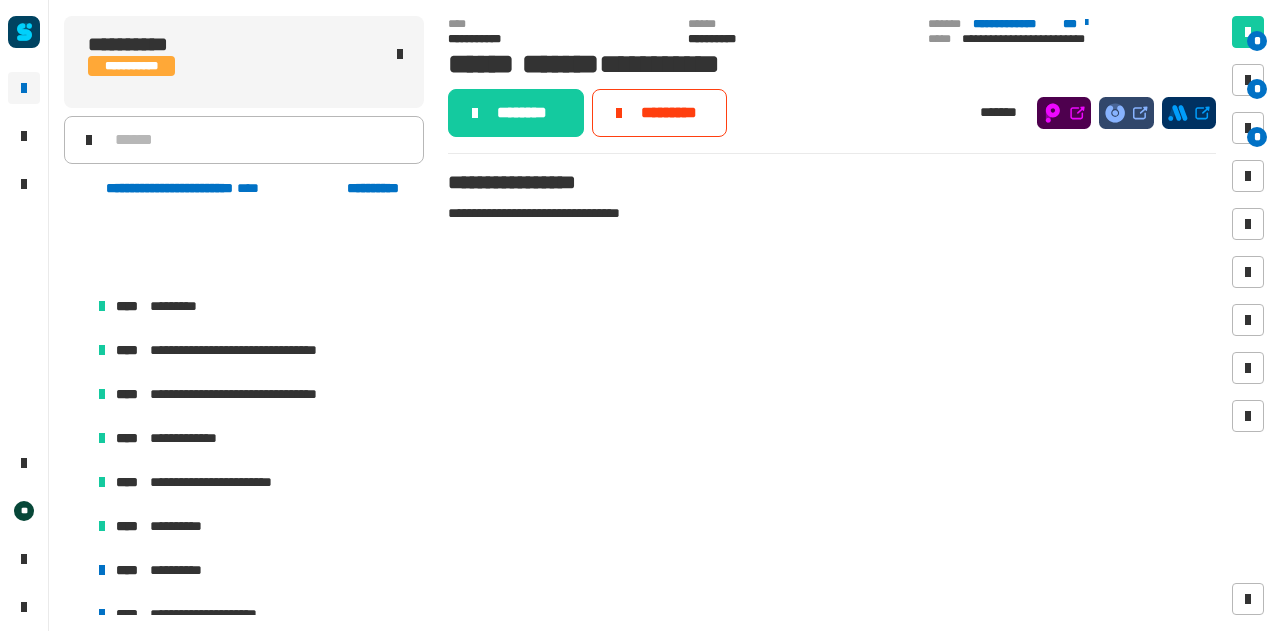 scroll, scrollTop: 1924, scrollLeft: 0, axis: vertical 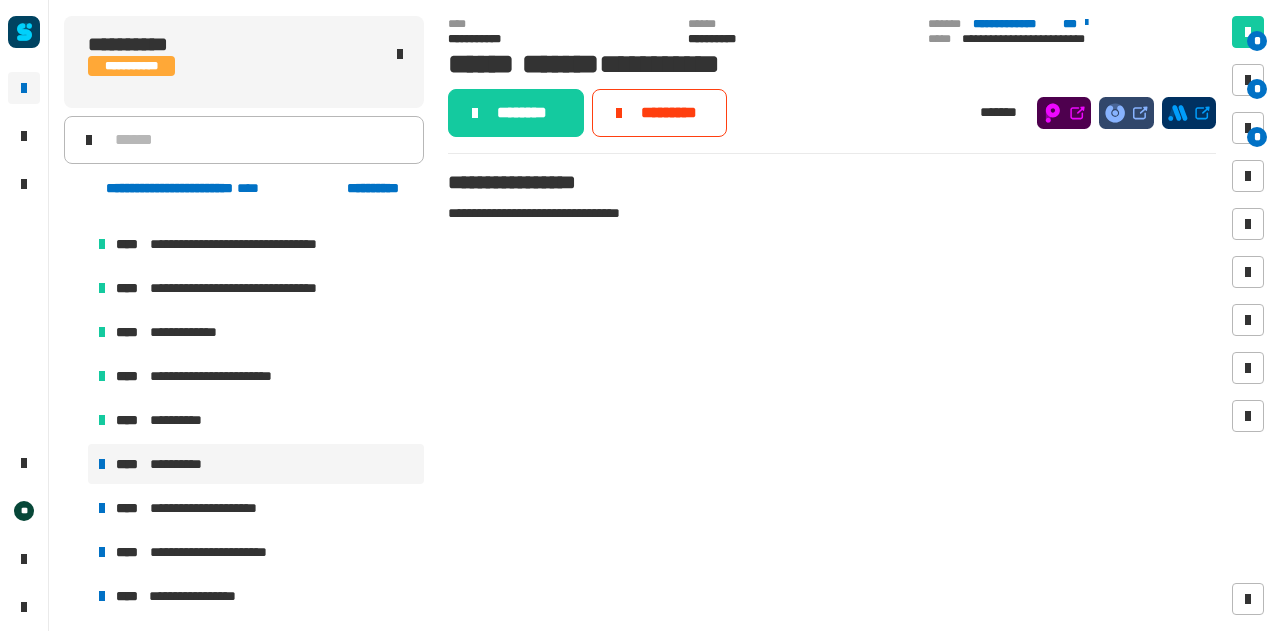 click on "**********" at bounding box center [256, 464] 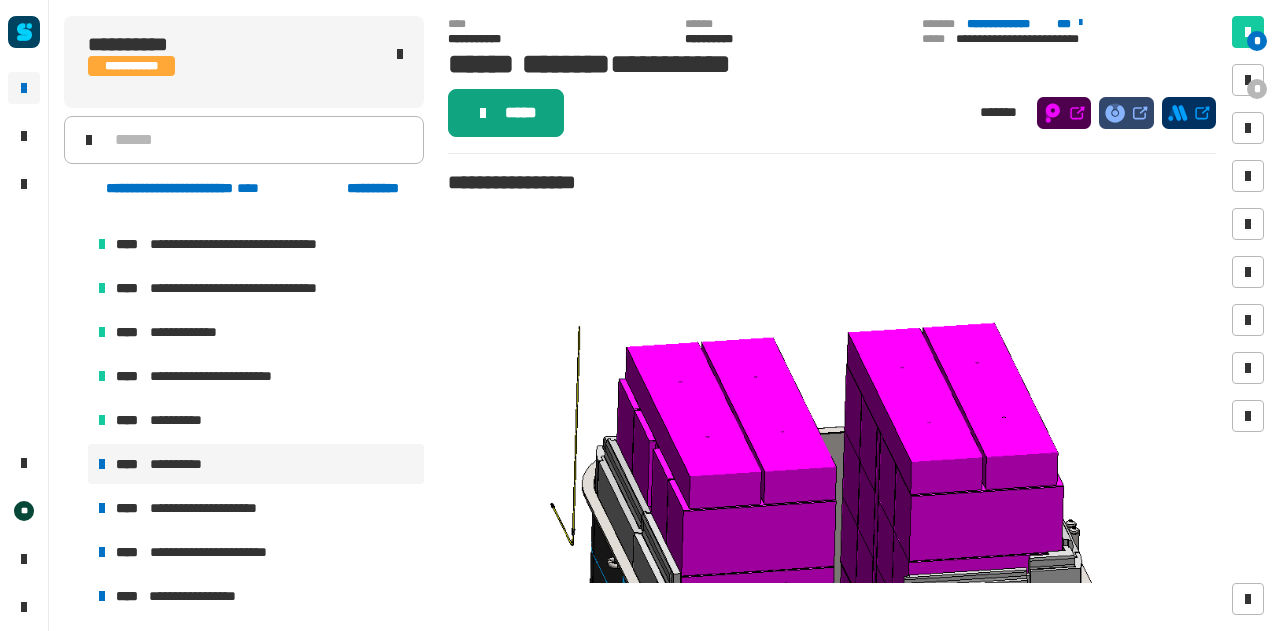 click on "*****" 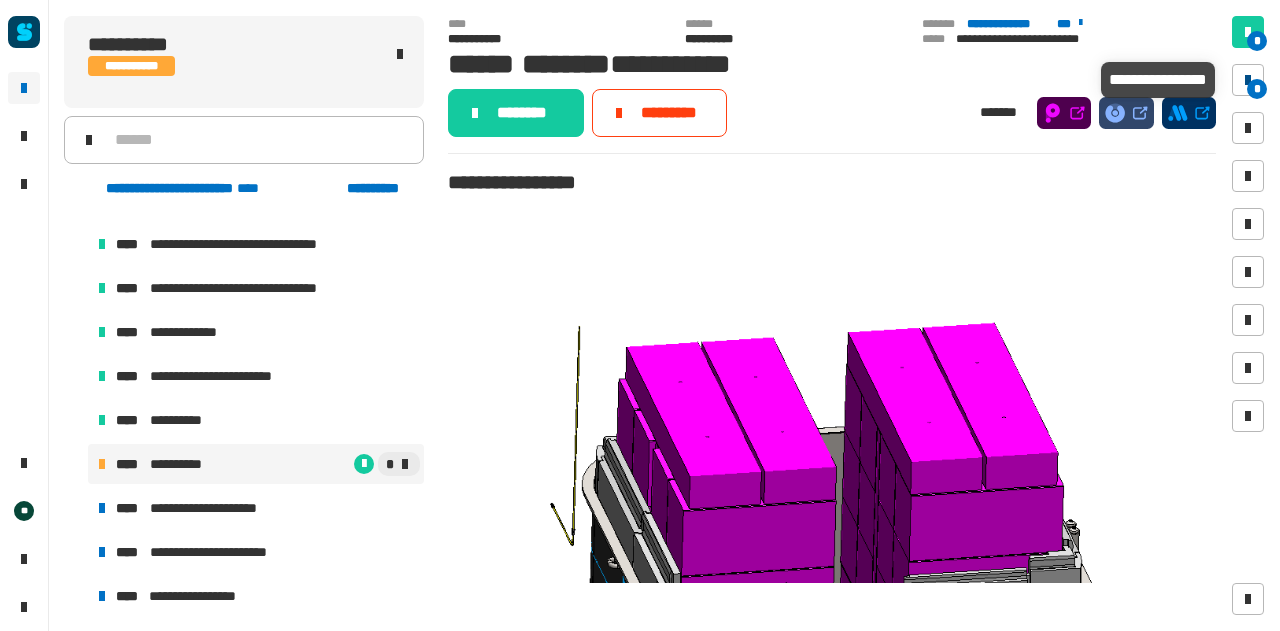 click on "*" at bounding box center [1248, 80] 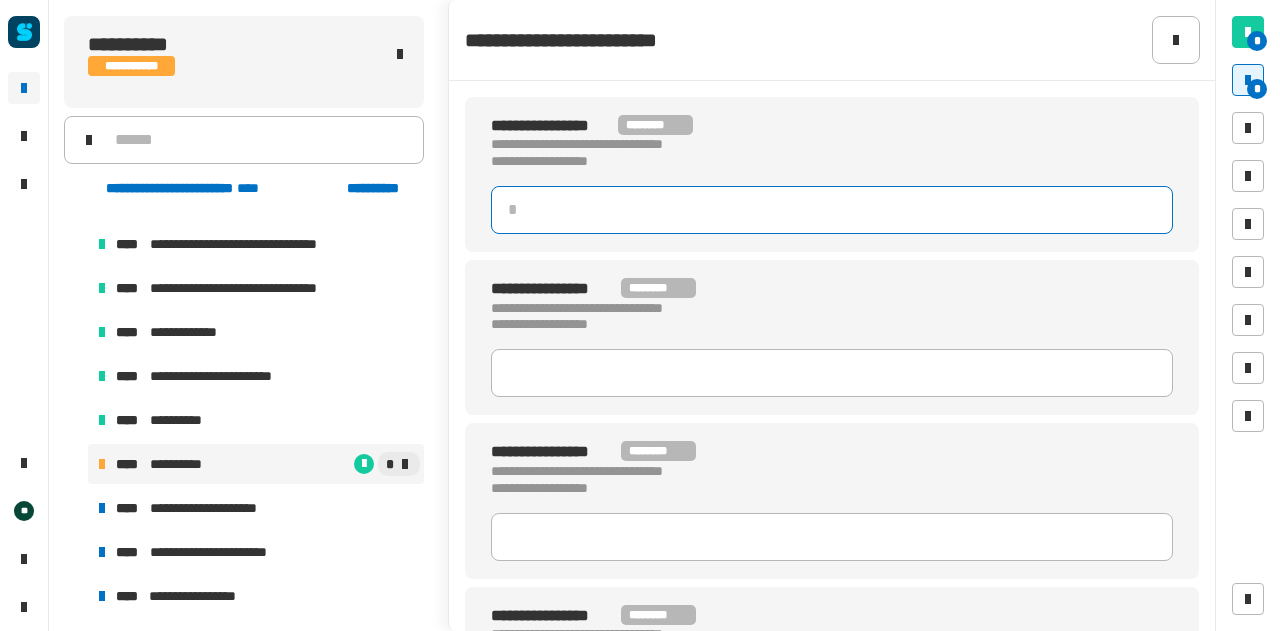 click 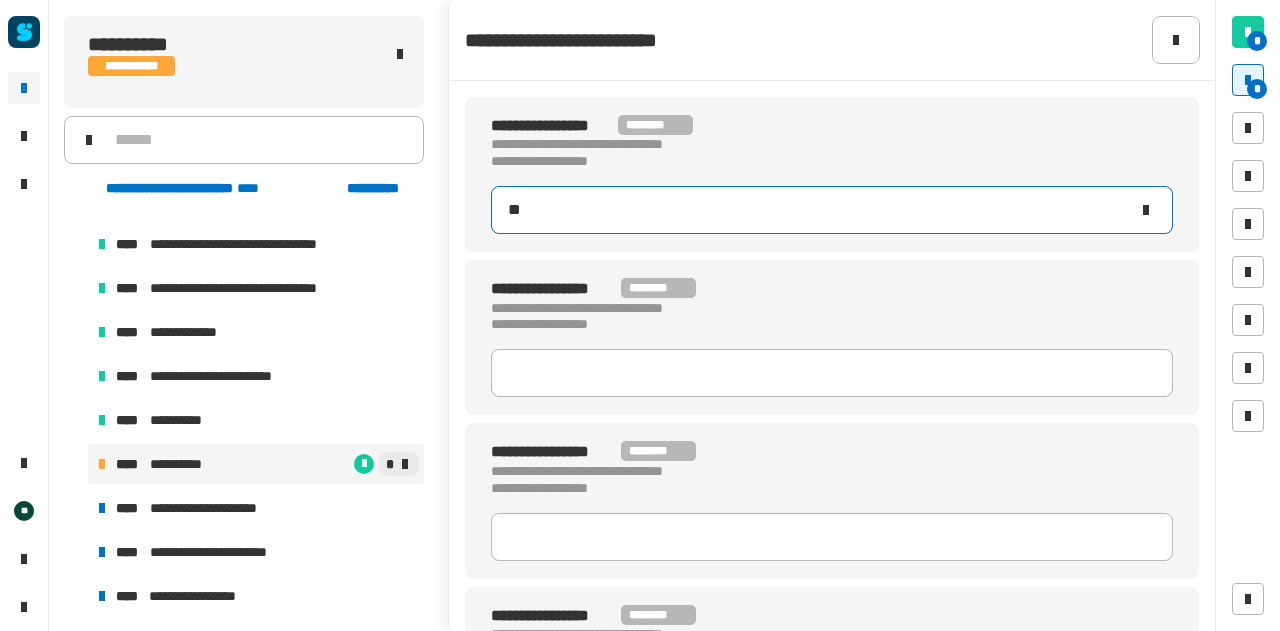 type on "***" 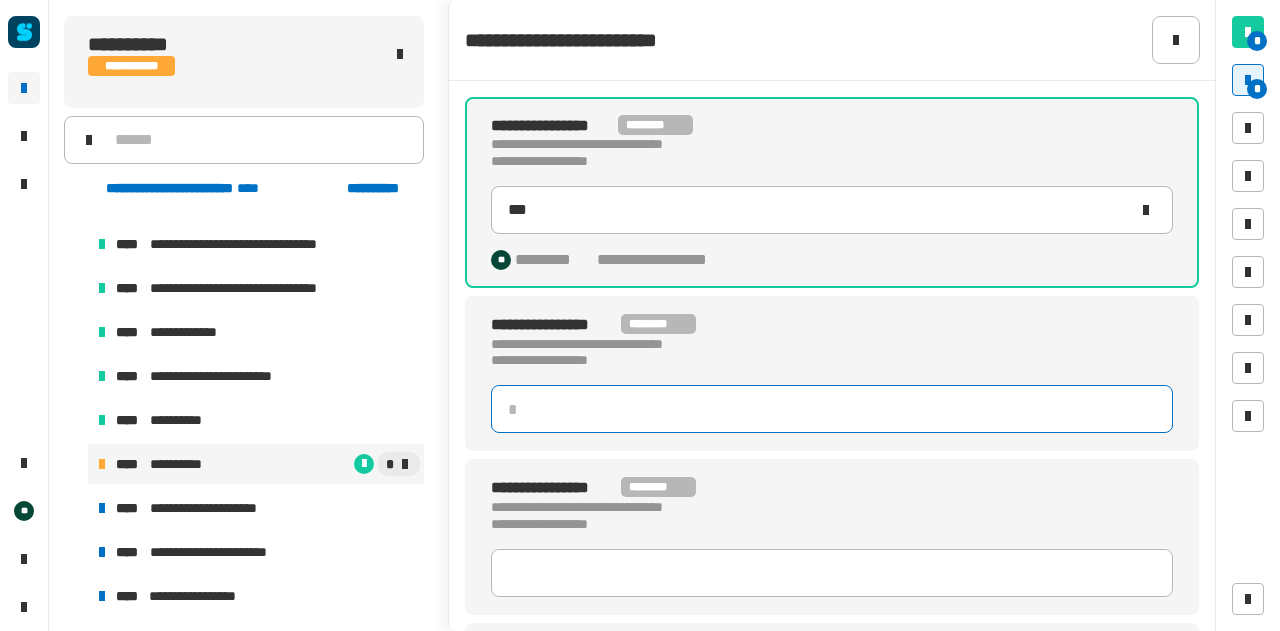 click 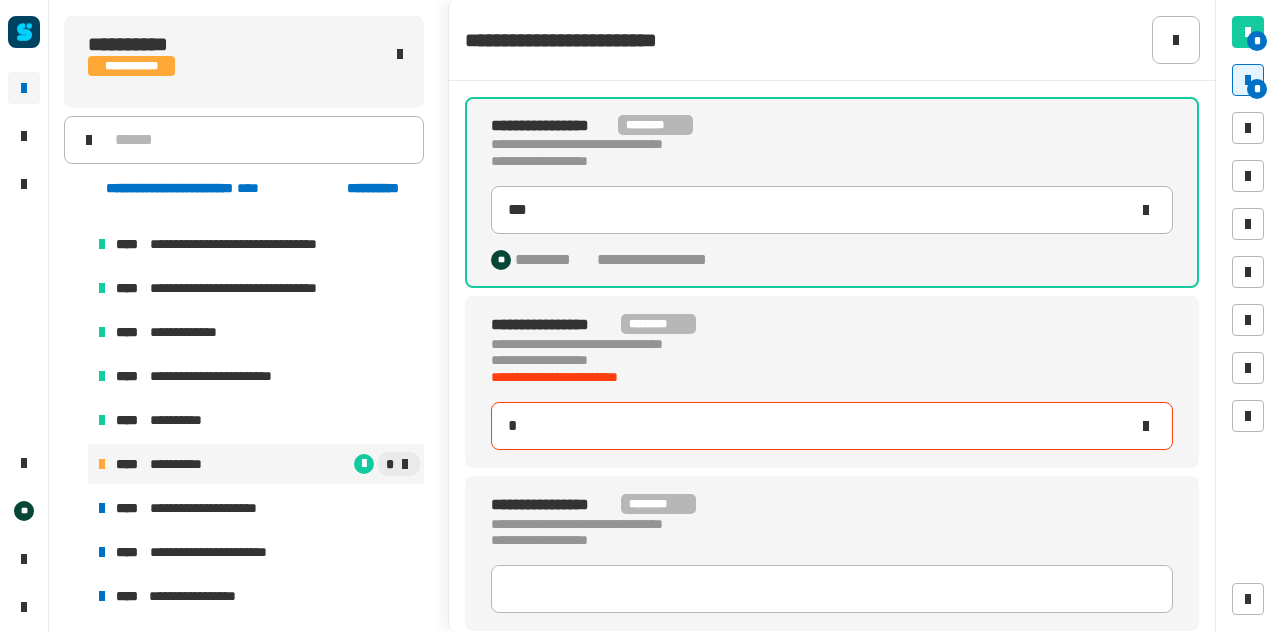 type on "***" 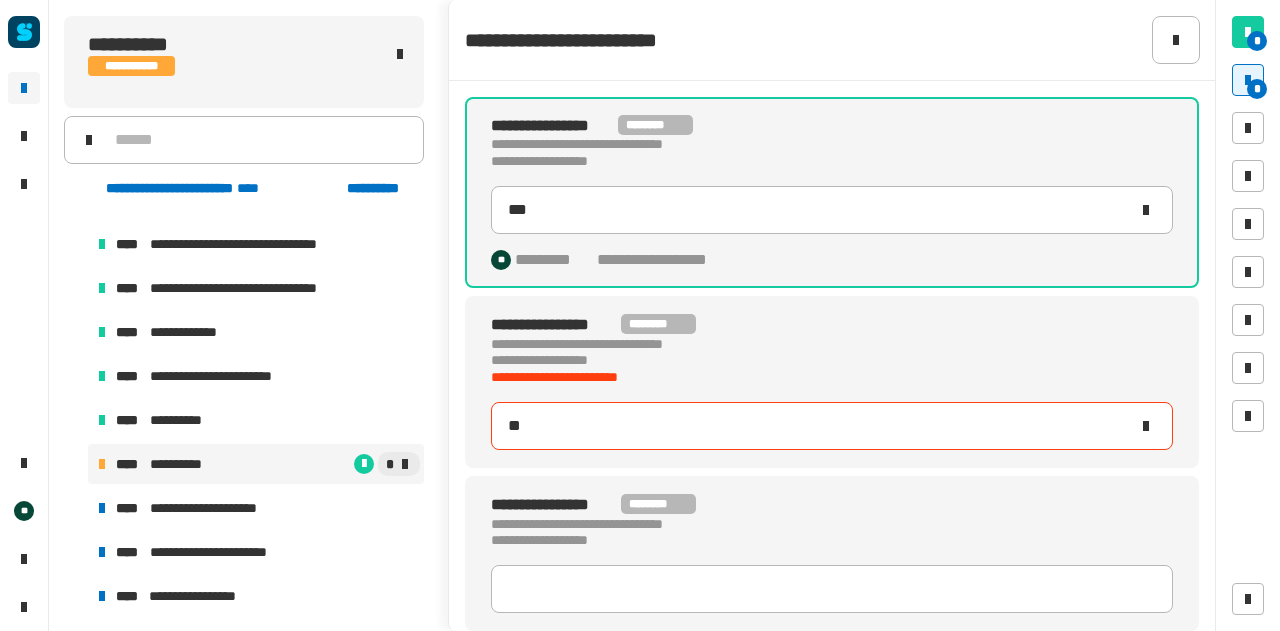 type on "***" 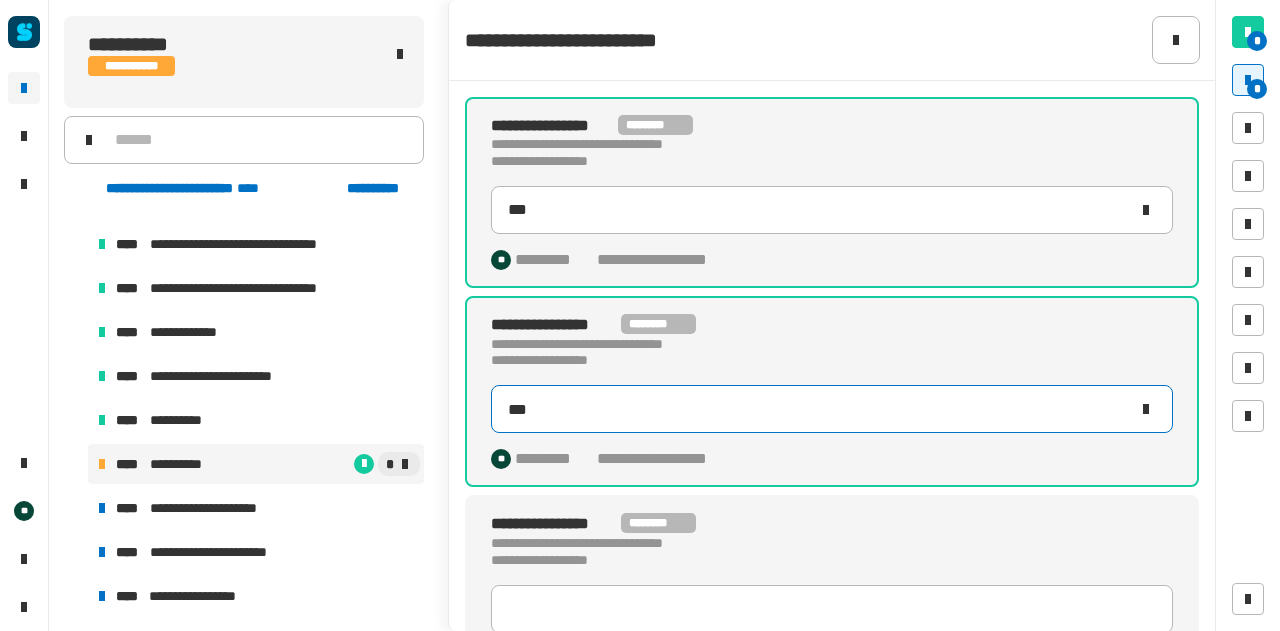 scroll, scrollTop: 182, scrollLeft: 0, axis: vertical 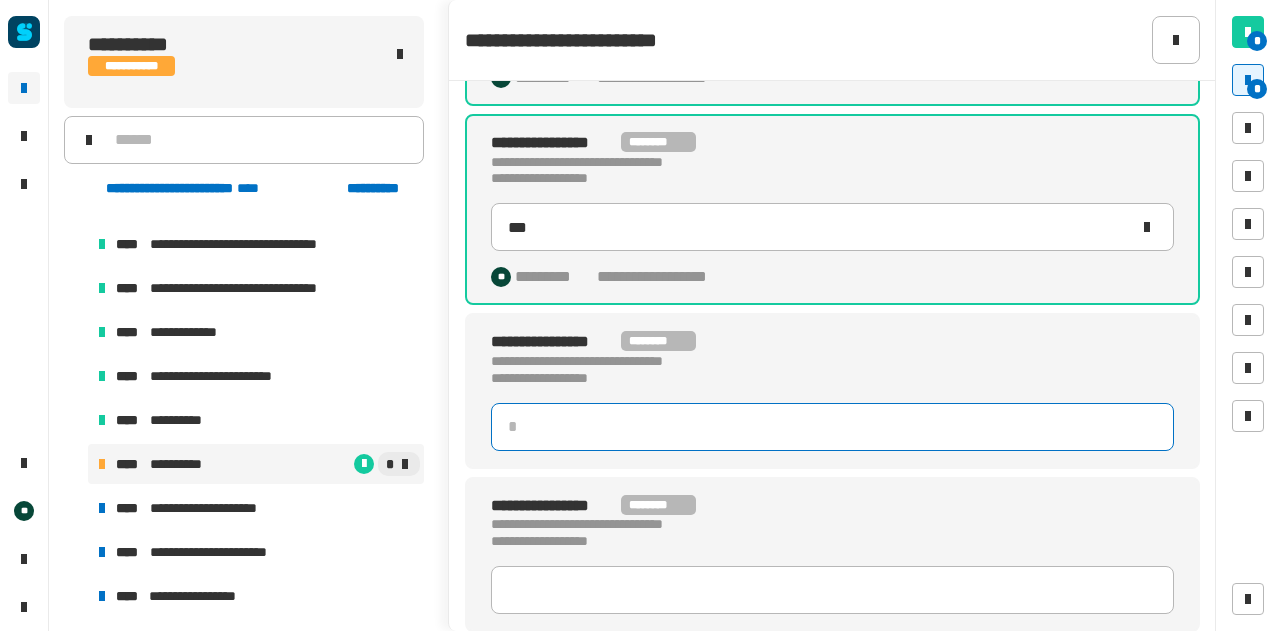 click 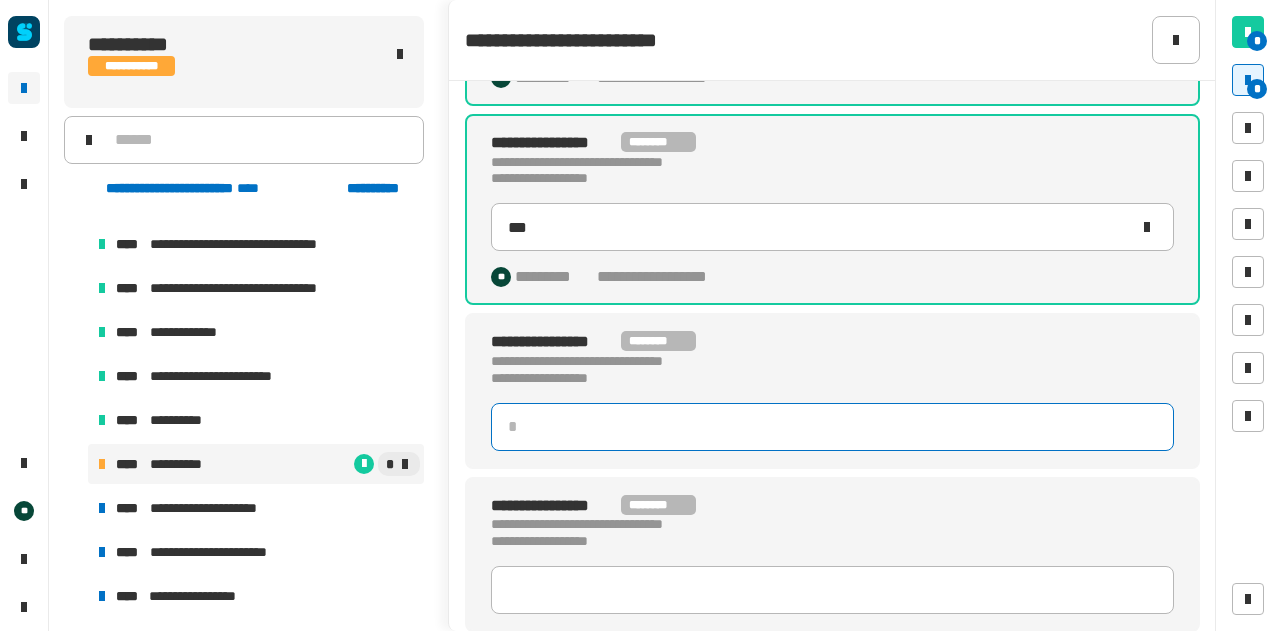 click 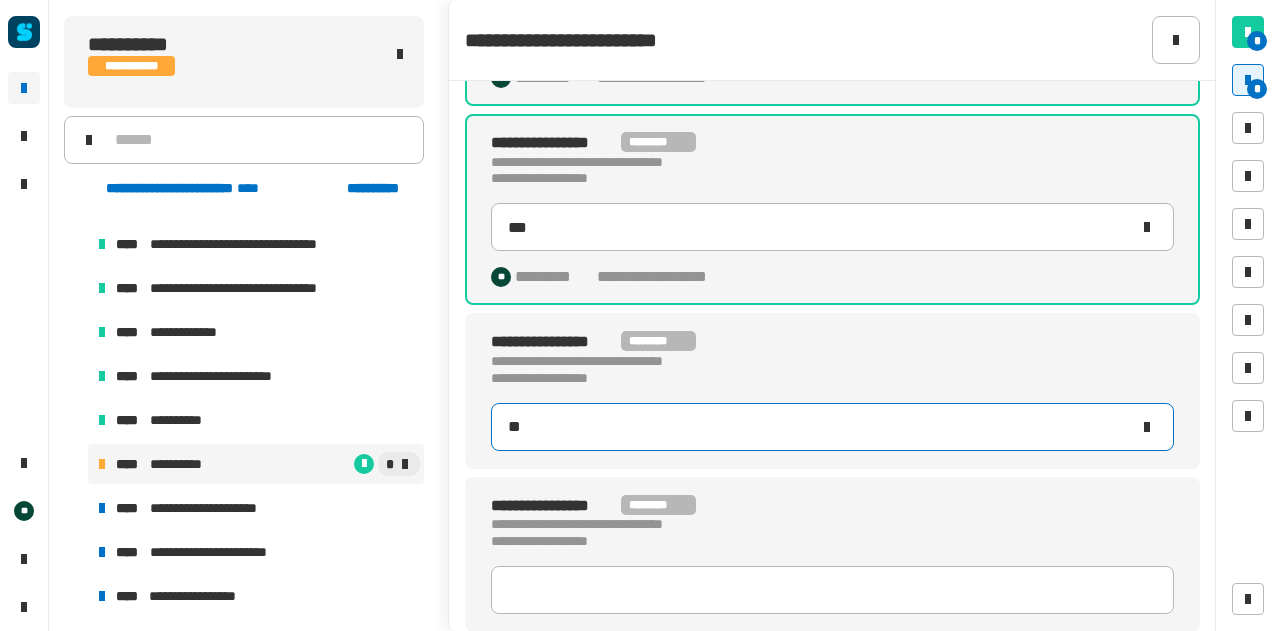type on "***" 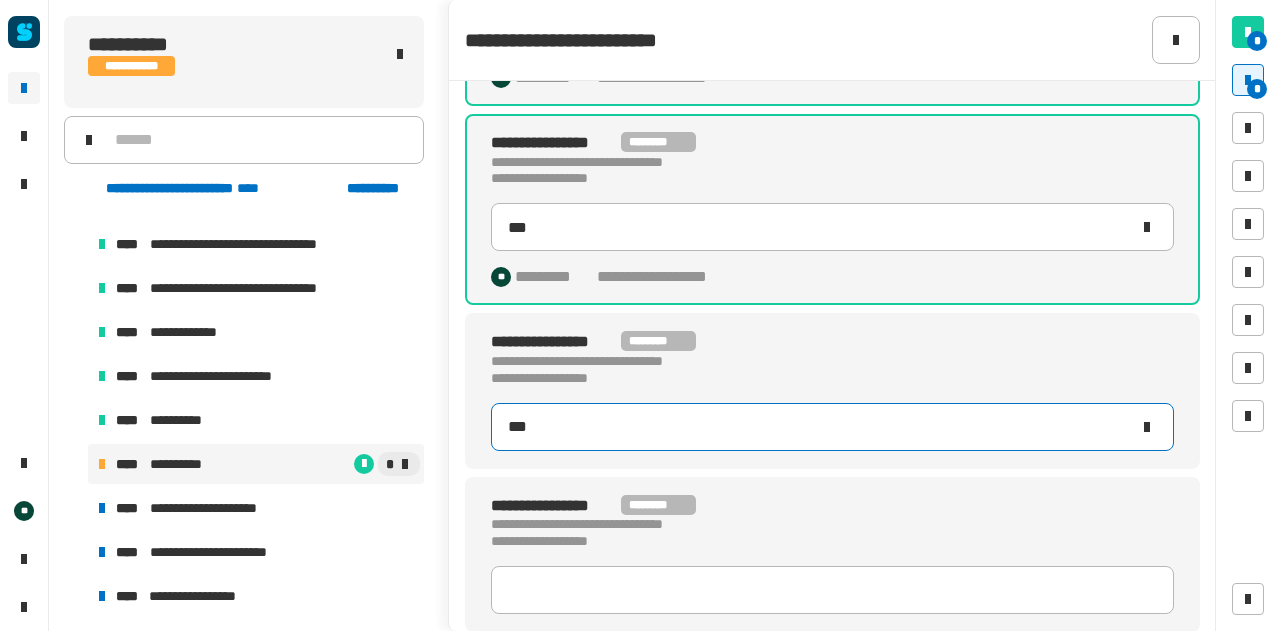 type on "***" 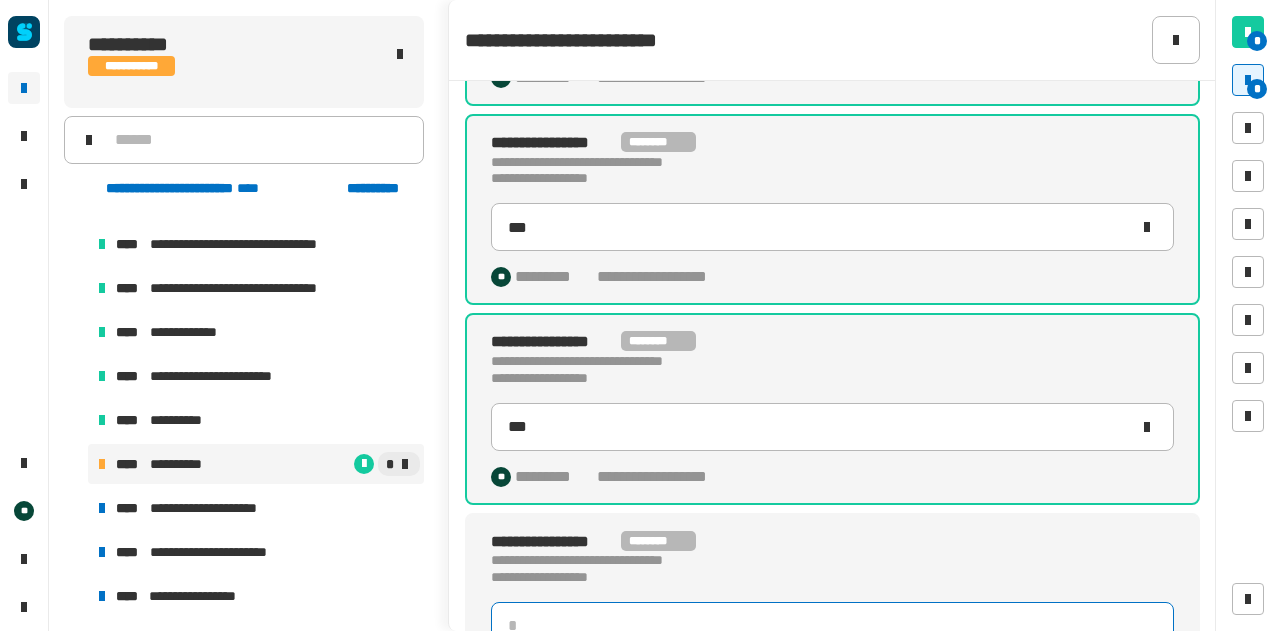 drag, startPoint x: 595, startPoint y: 609, endPoint x: 570, endPoint y: 467, distance: 144.18391 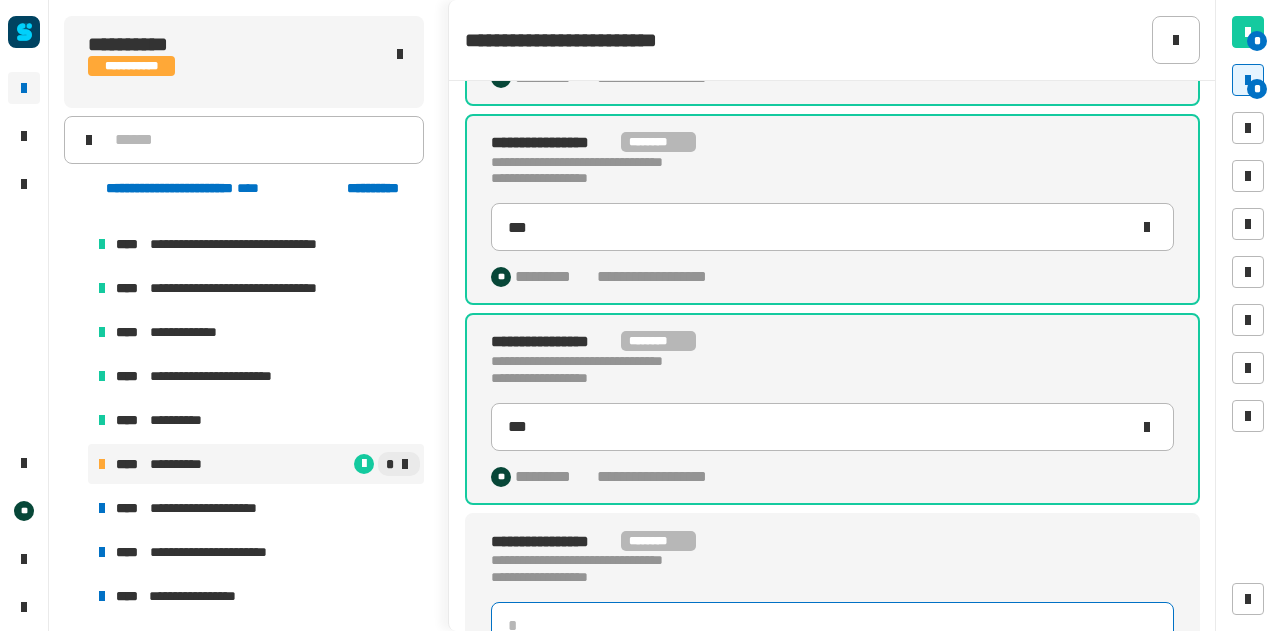 click on "[FIRST] [LAST] [STREET] [CITY], [STATE] [ZIP] [COUNTRY] [PHONE] [EMAIL]" 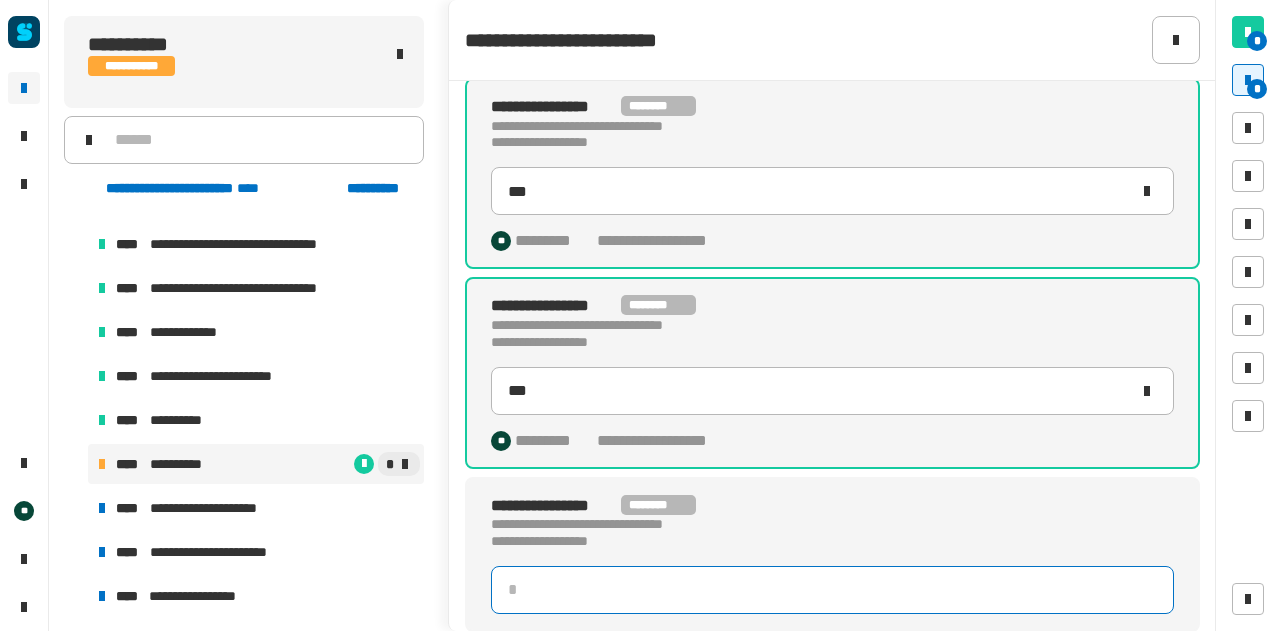 click 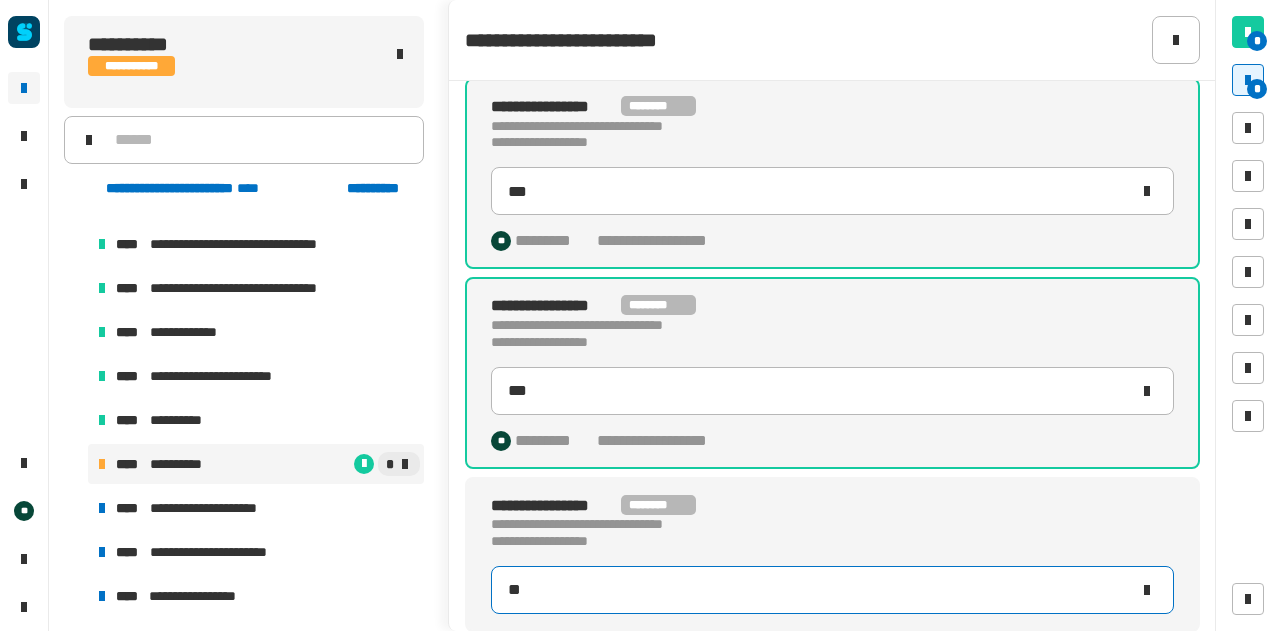 type on "***" 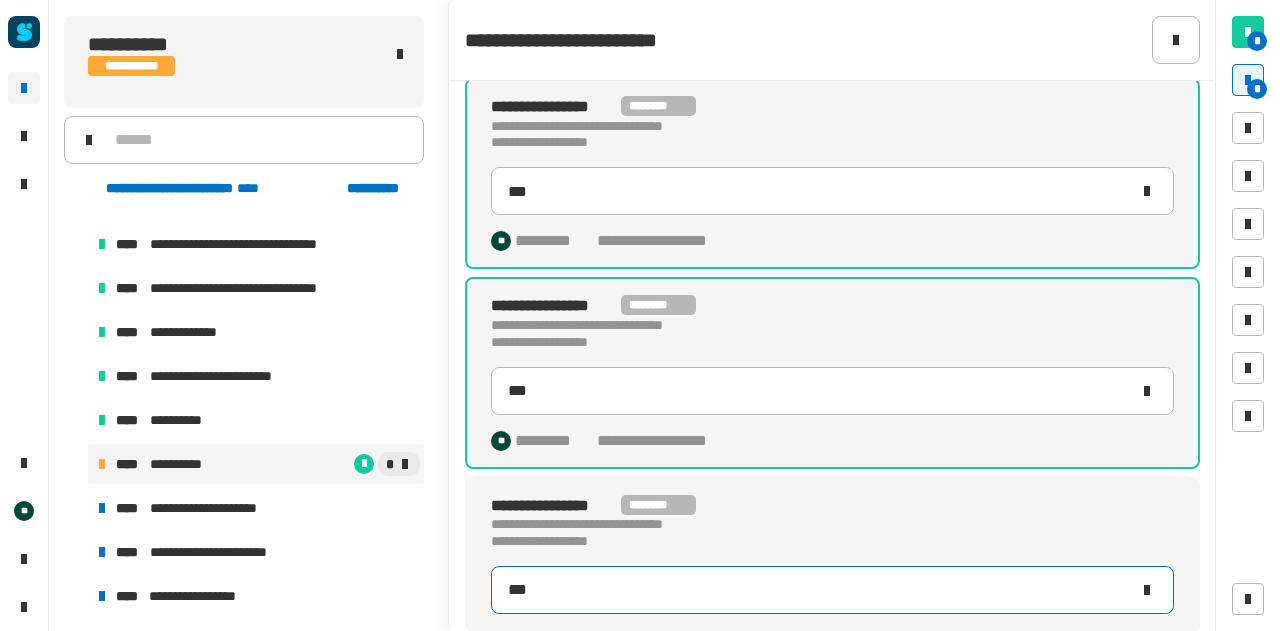 type on "***" 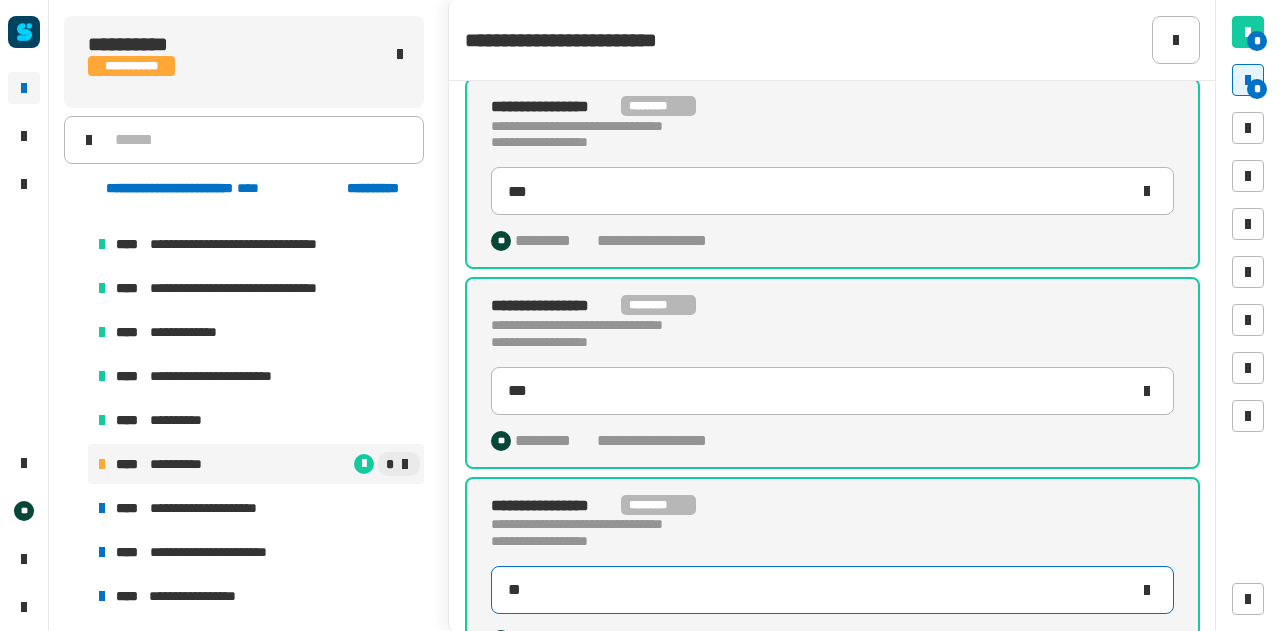type on "***" 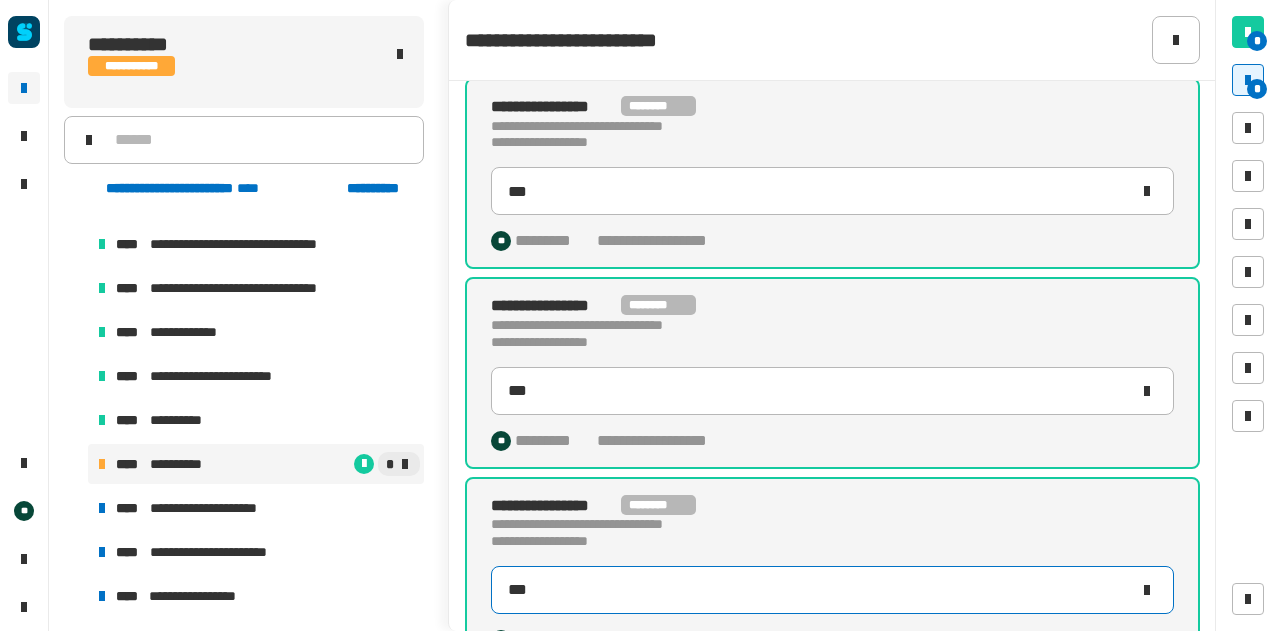 scroll, scrollTop: 254, scrollLeft: 0, axis: vertical 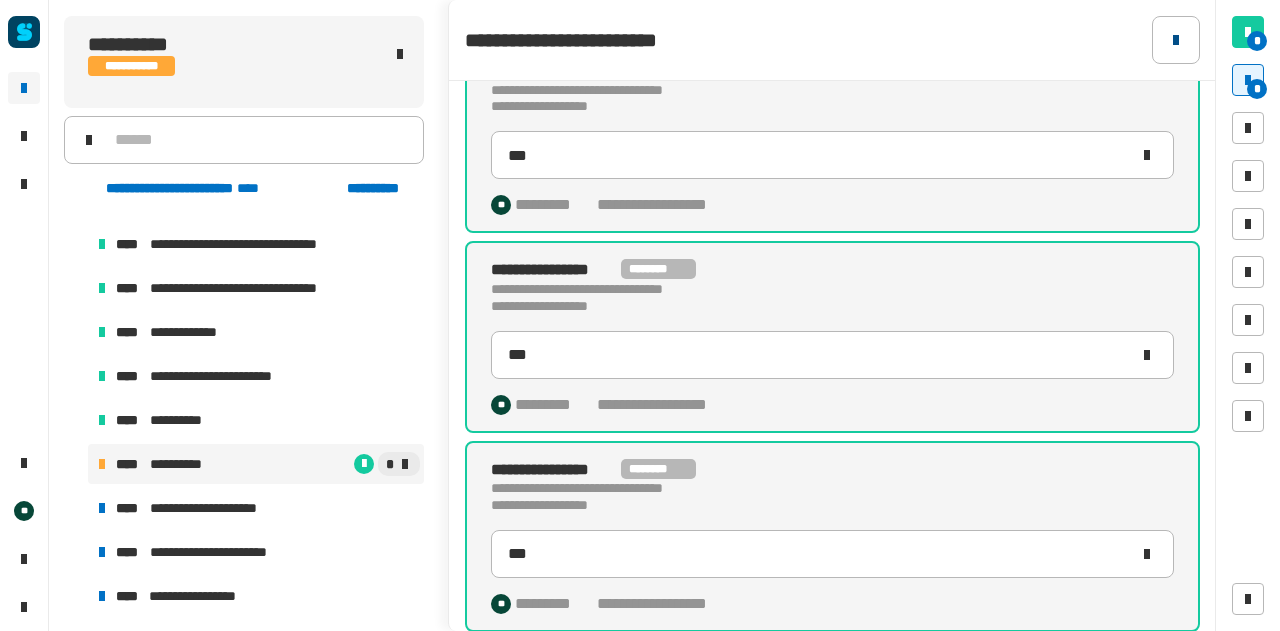 click 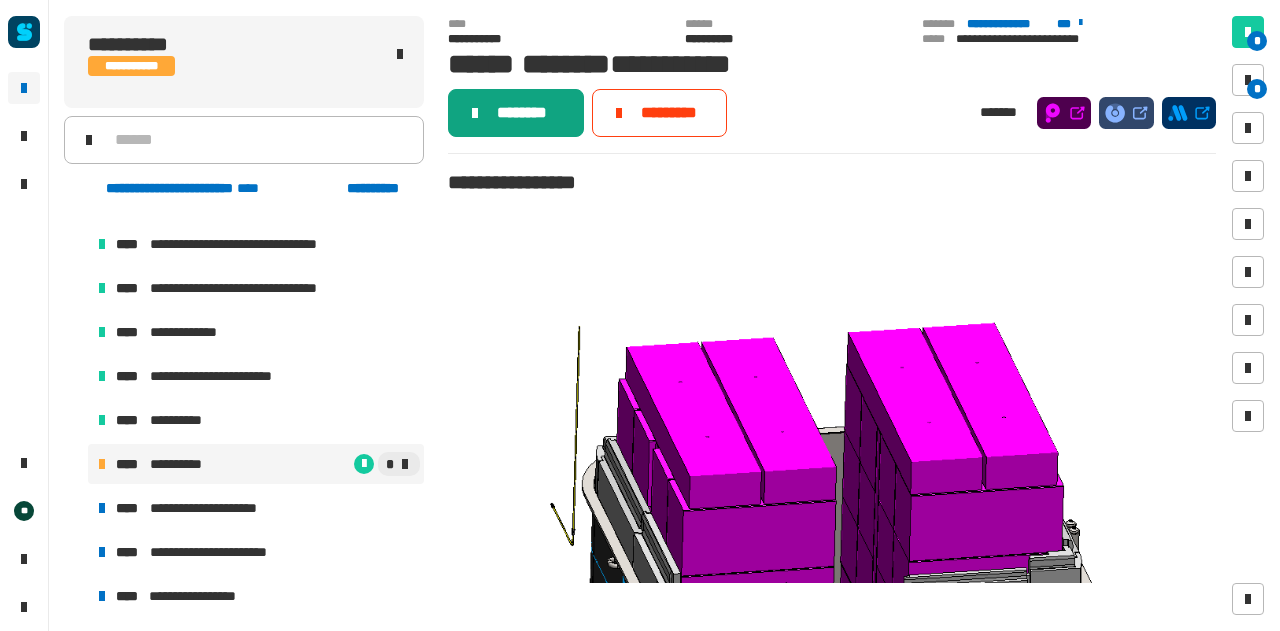 click on "********" 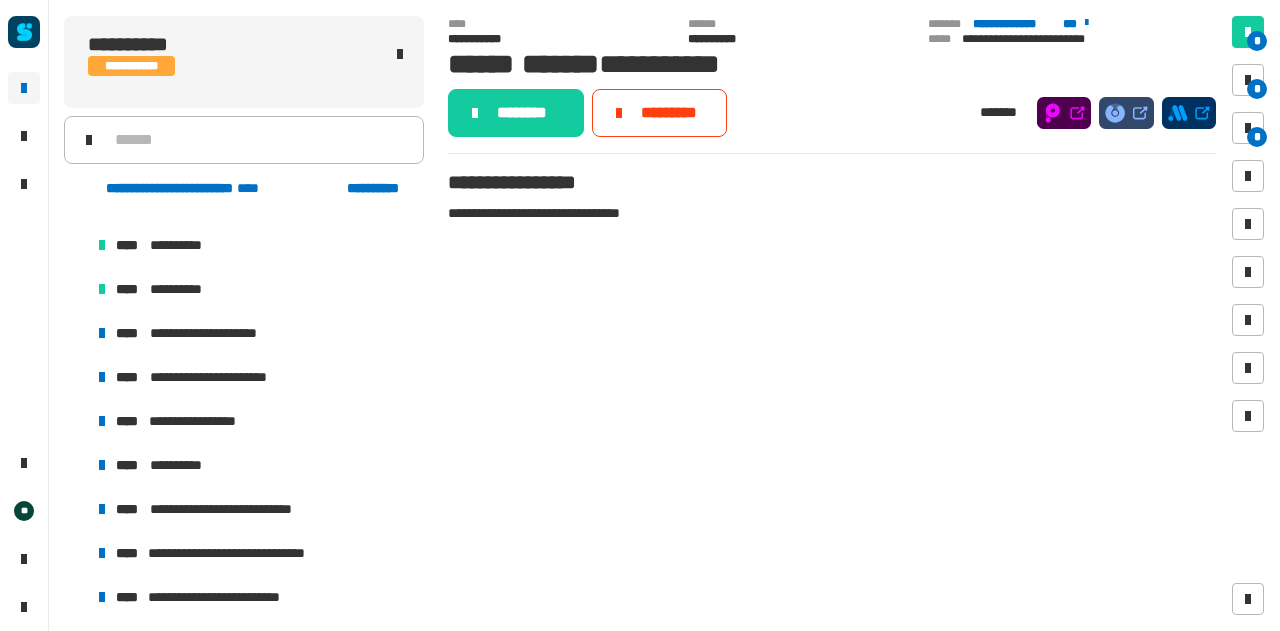scroll, scrollTop: 2101, scrollLeft: 0, axis: vertical 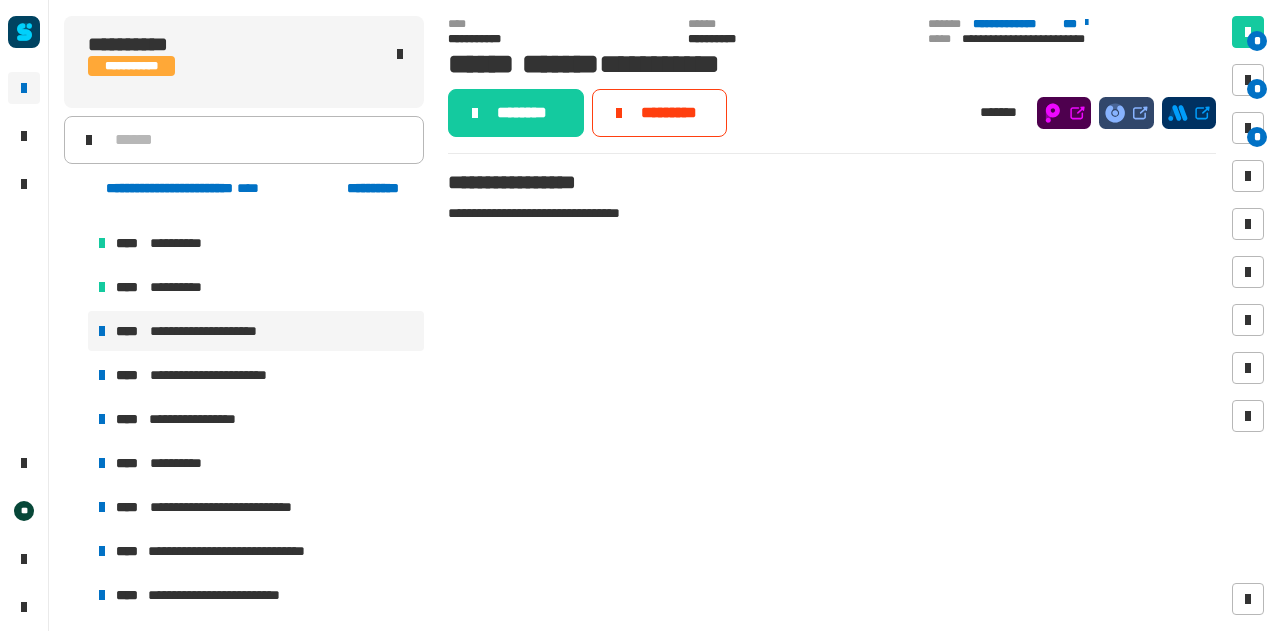 click on "**********" at bounding box center [218, 331] 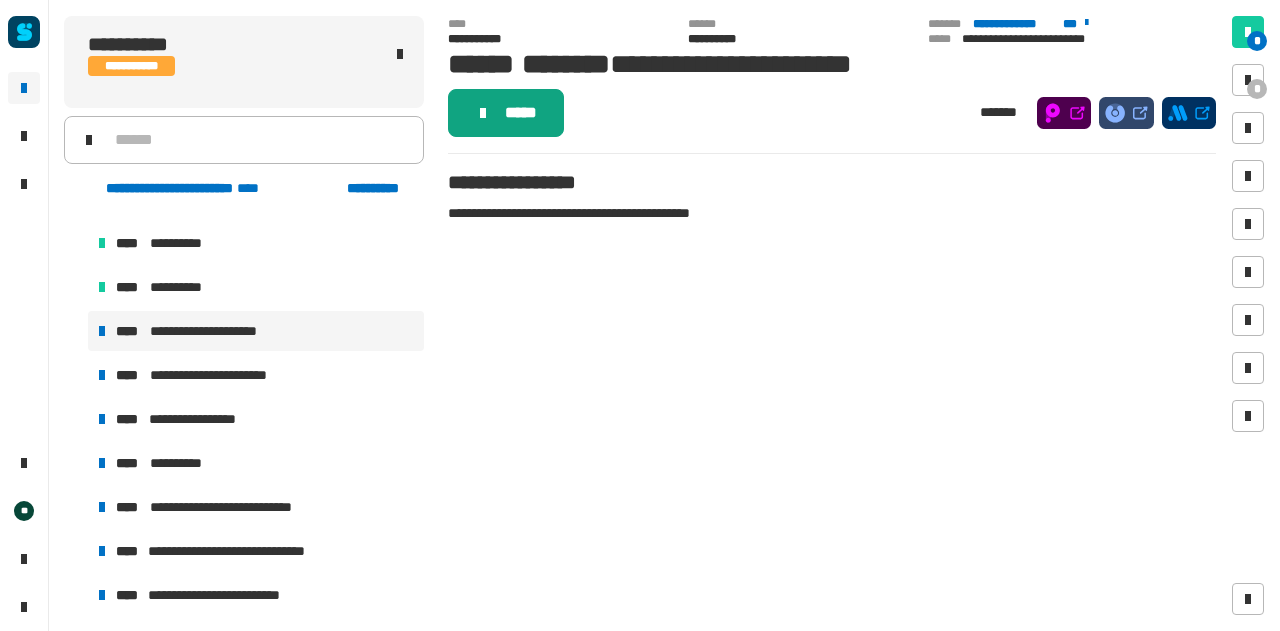 click on "*****" 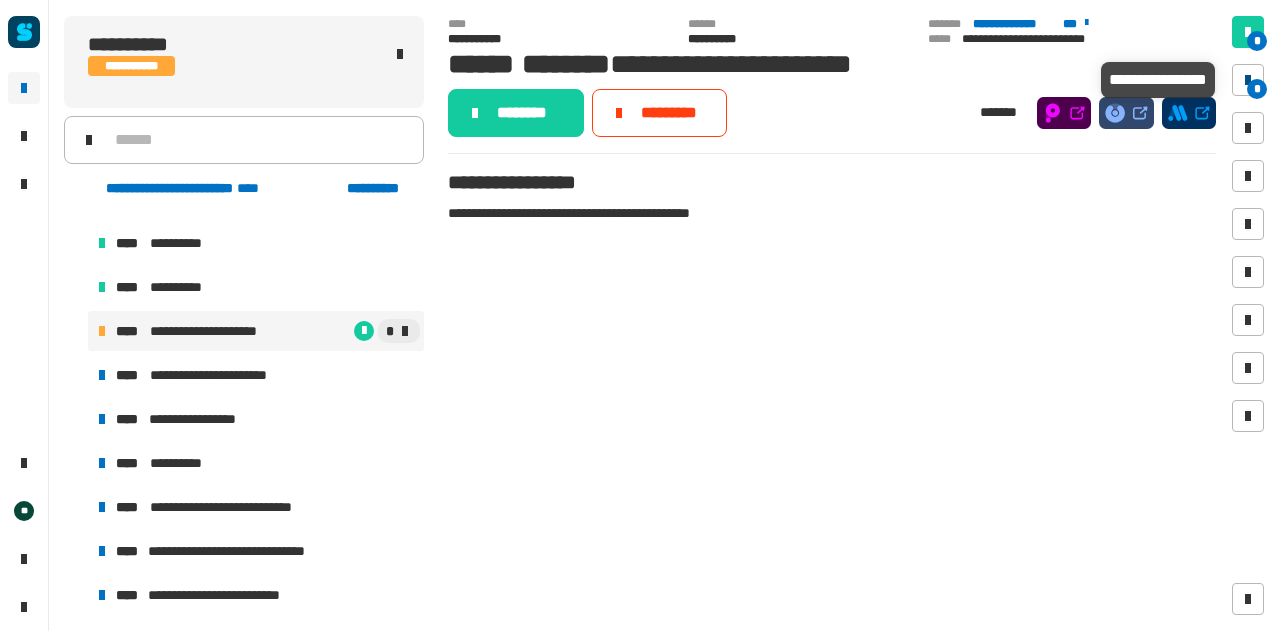 click at bounding box center (1248, 80) 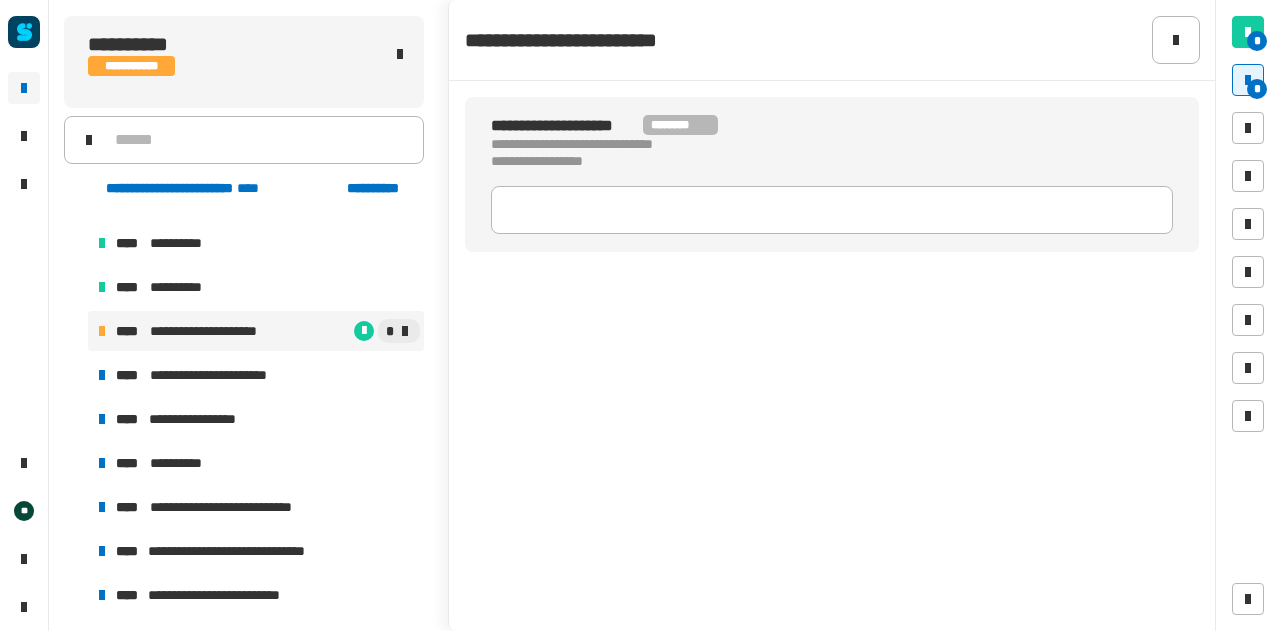 type 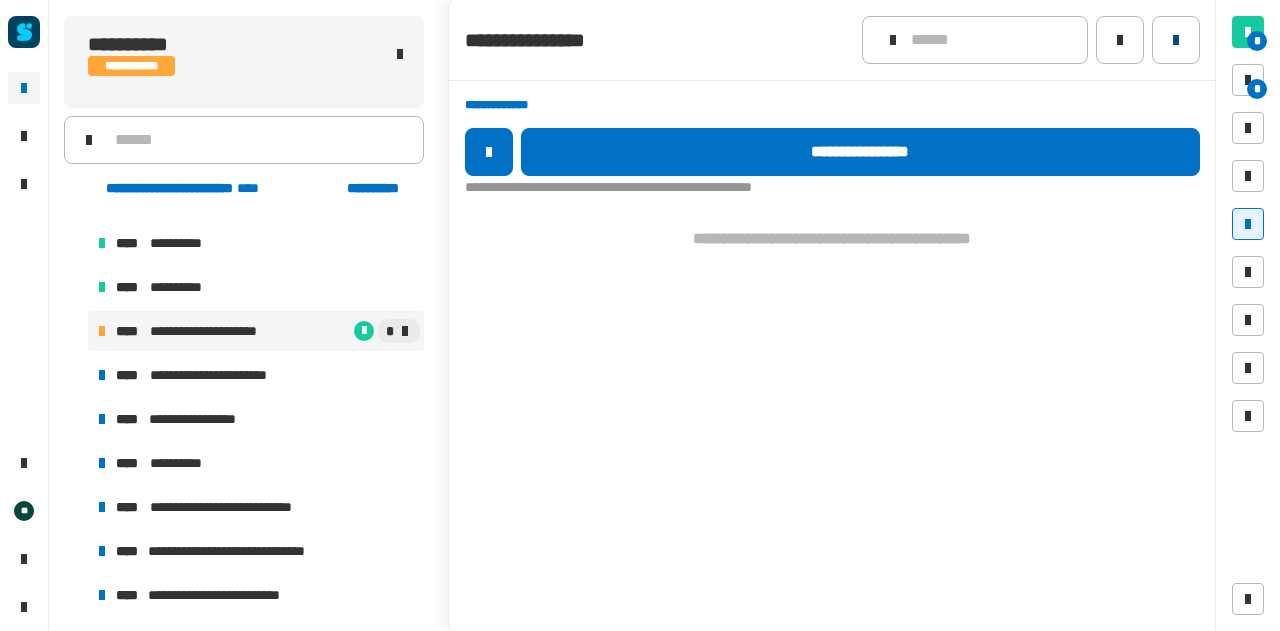 click 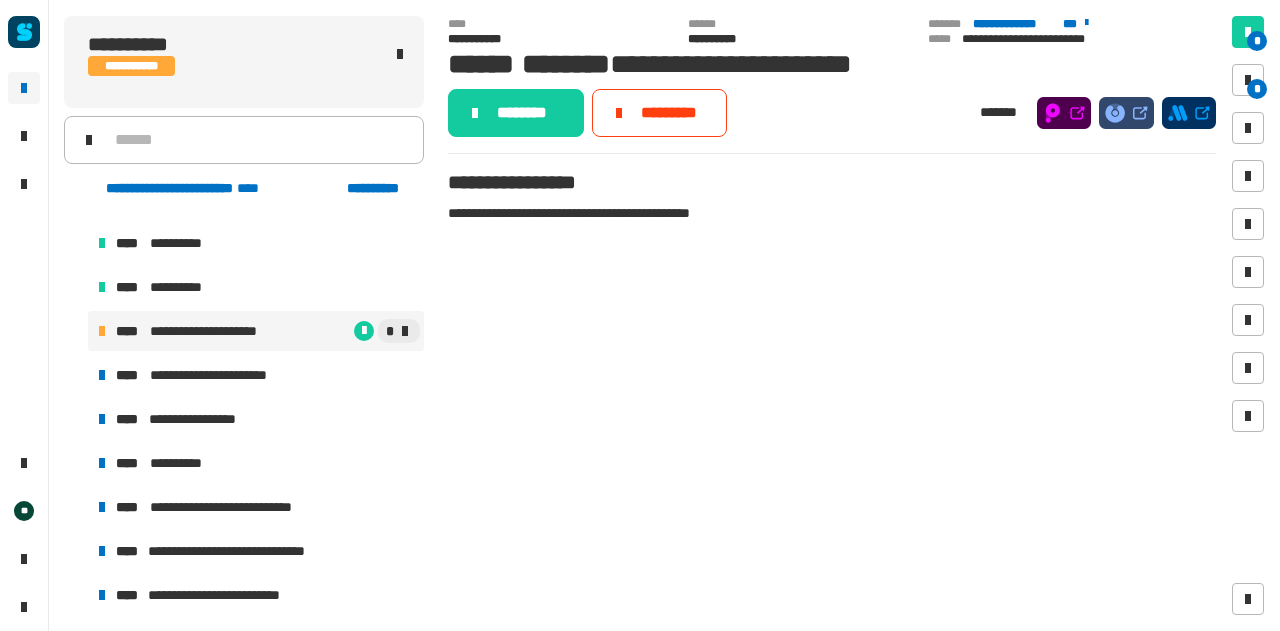 click on "[FIRST] [LAST] [STREET] [CITY], [STATE] [ZIP] [COUNTRY] [PHONE] [EMAIL]" 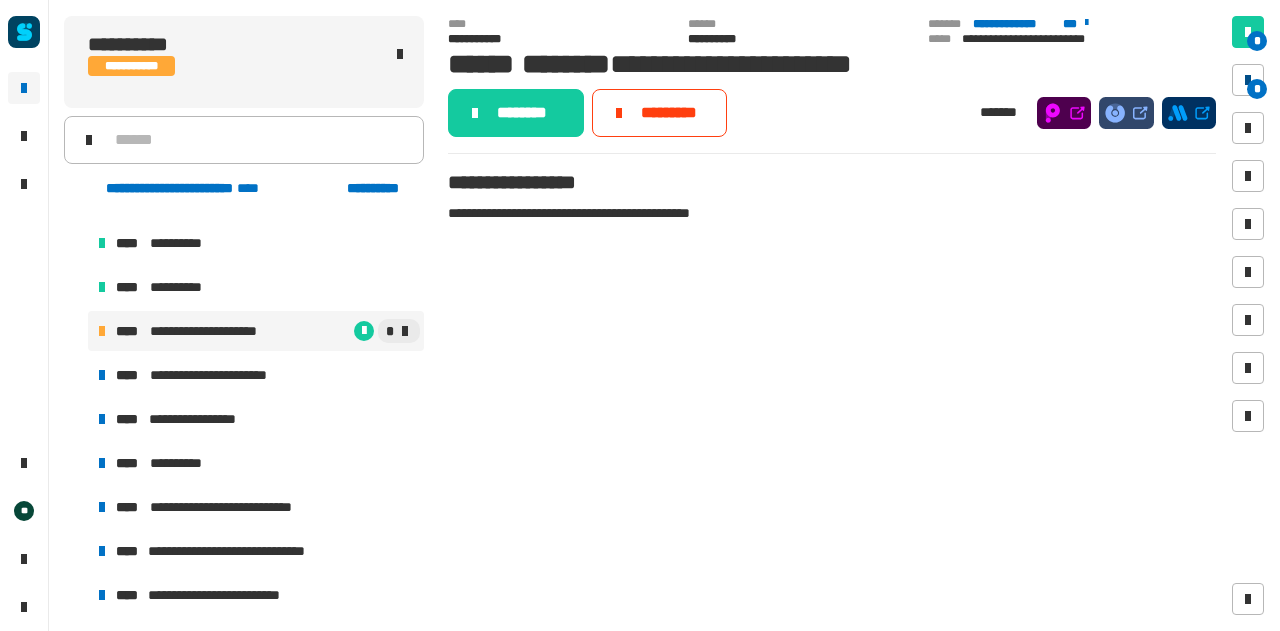 click at bounding box center (1248, 80) 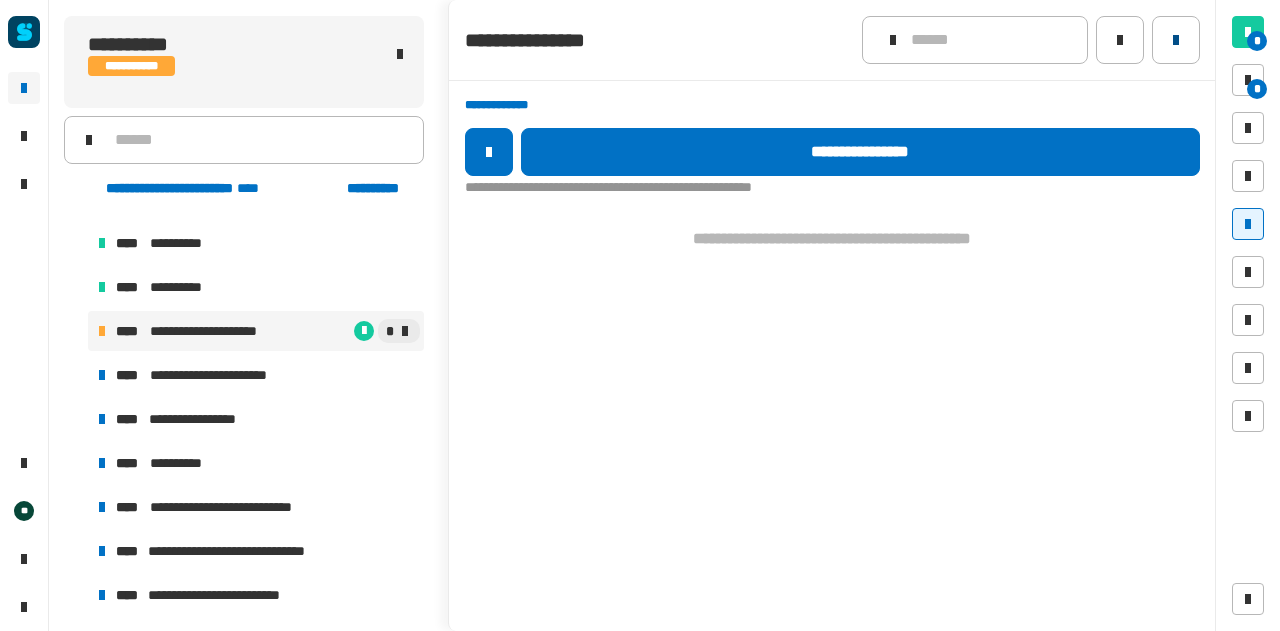 click 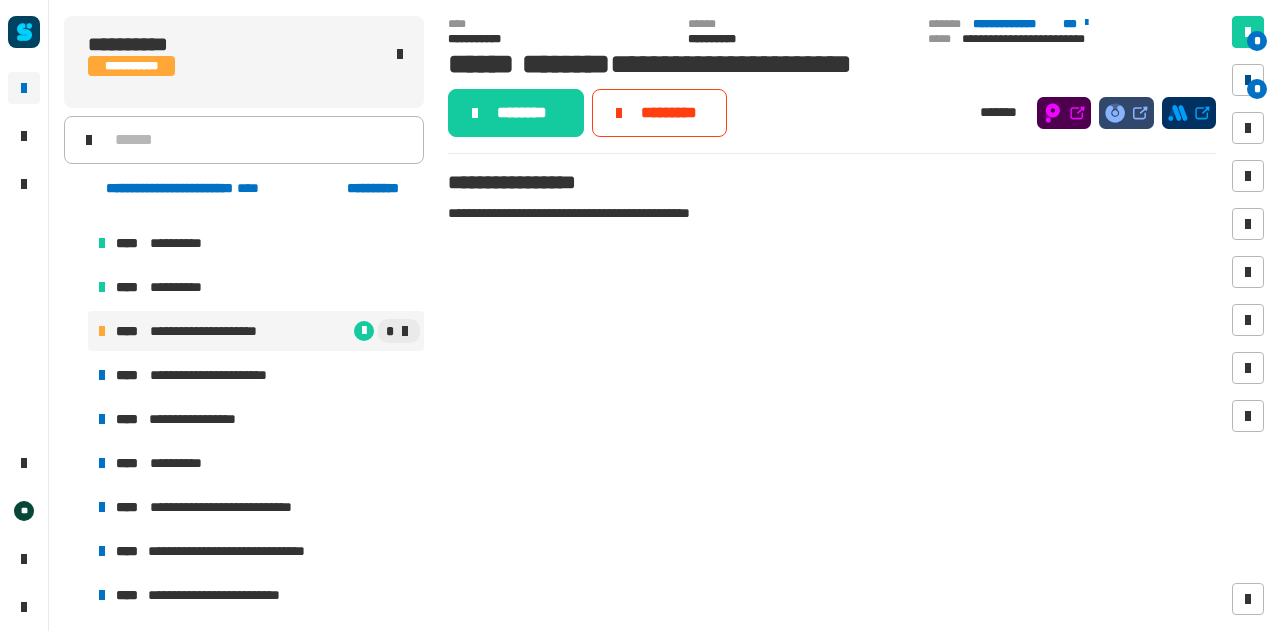 click on "*" at bounding box center [1257, 89] 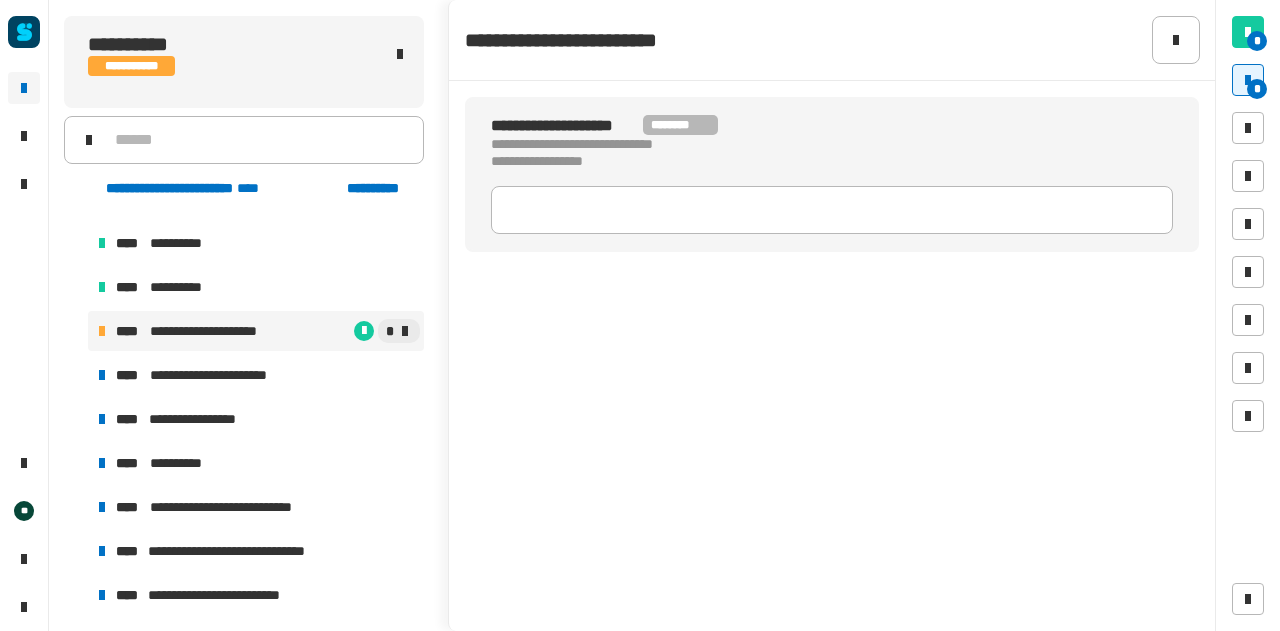 click on "[FIRST] [LAST] [STREET] [CITY], [STATE] [ZIP] [COUNTRY] [PHONE] [EMAIL]" 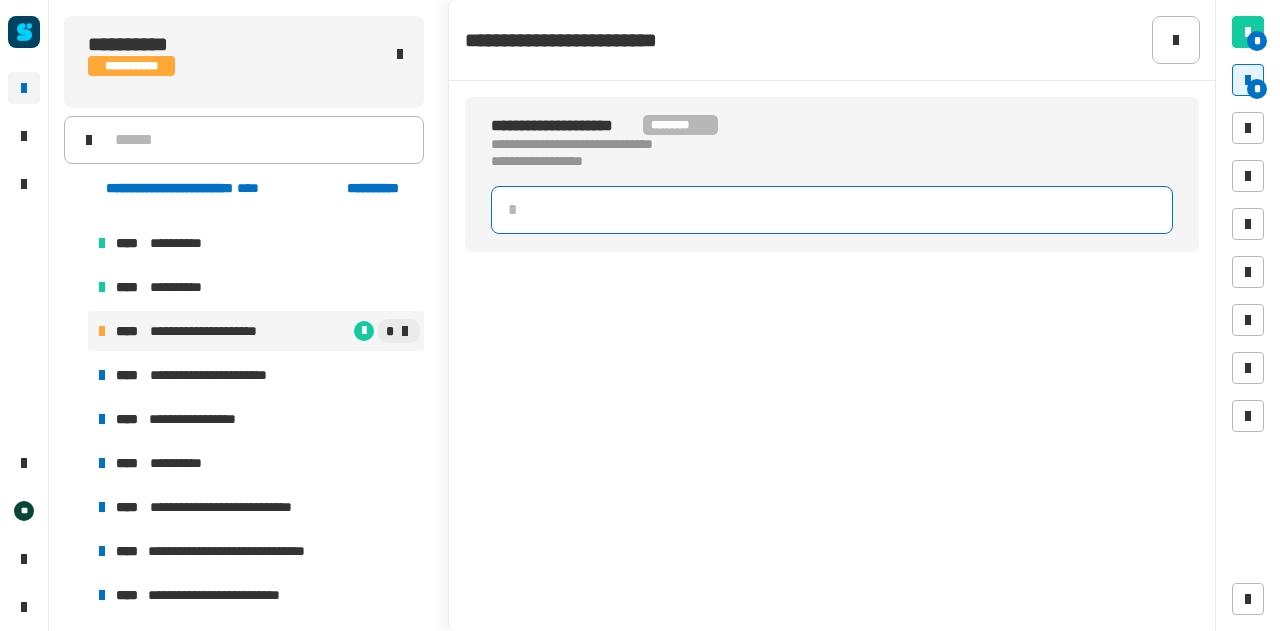 click 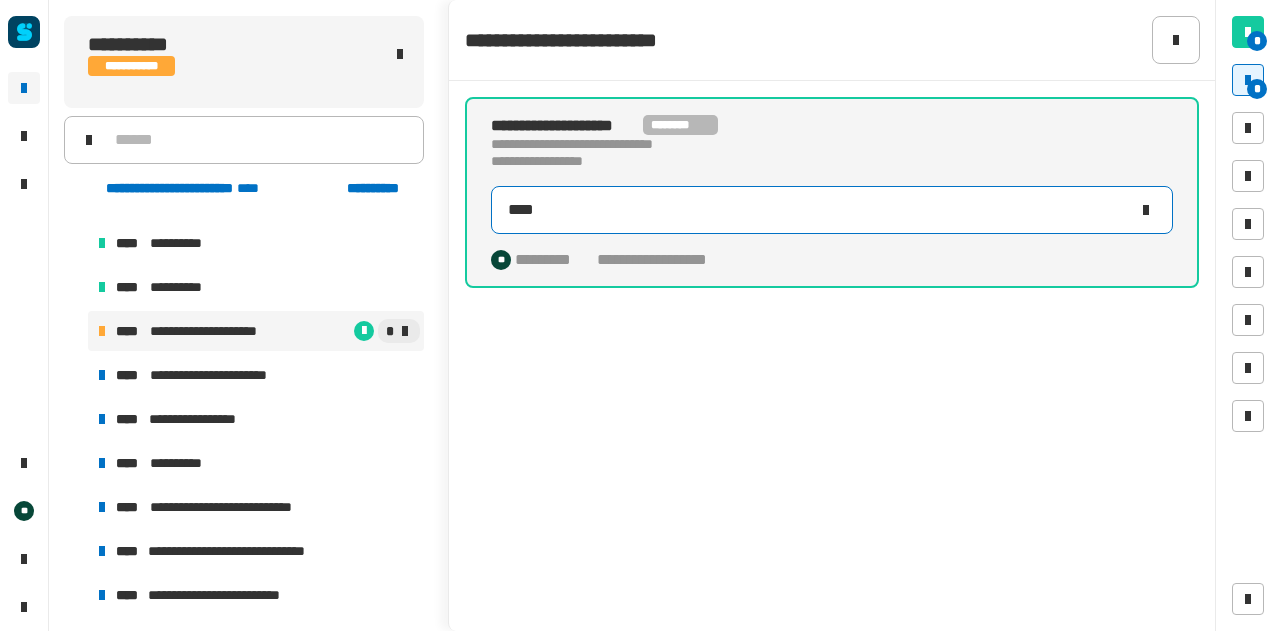 type on "****" 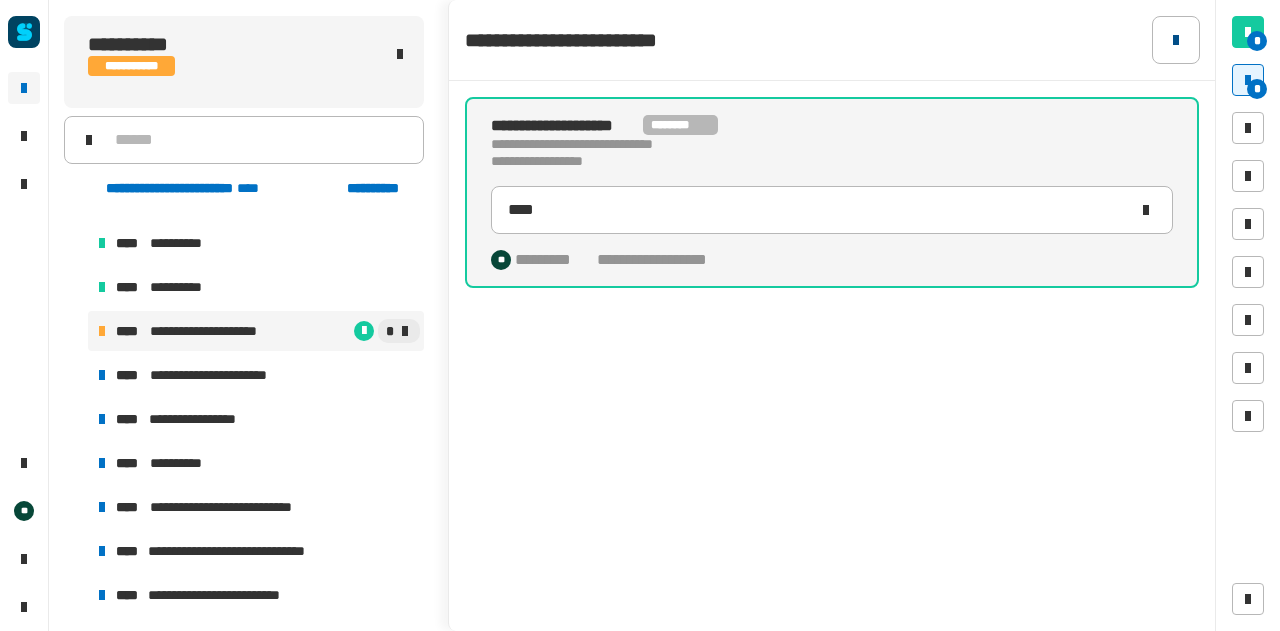 click 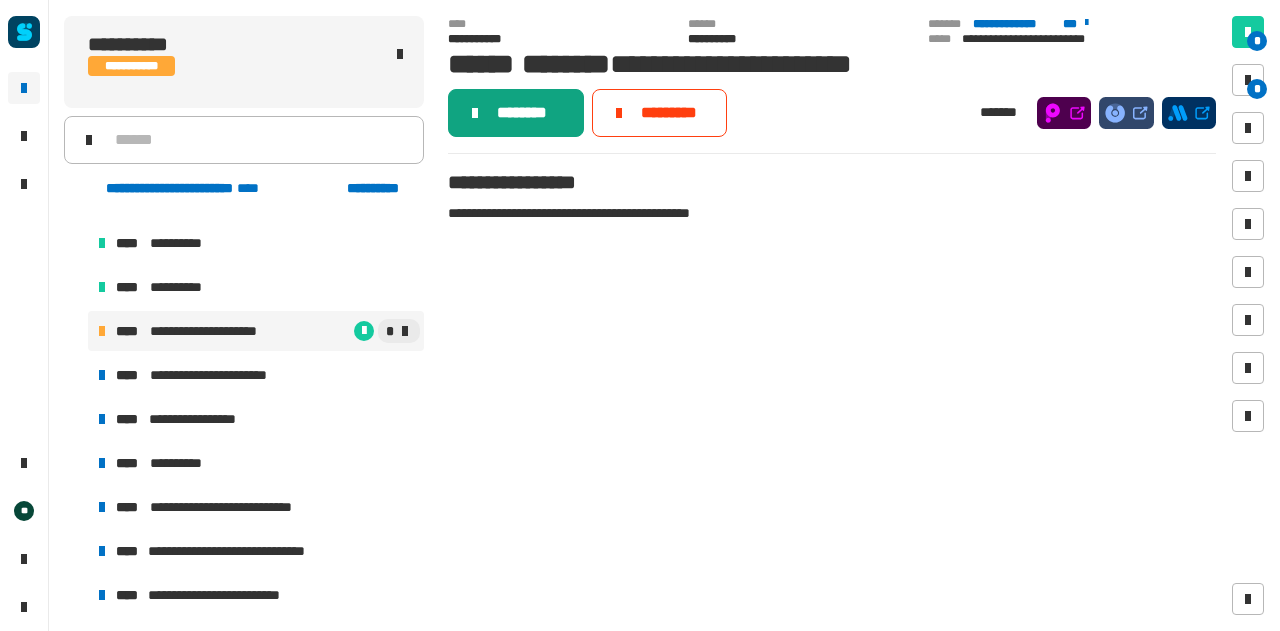 click on "********" 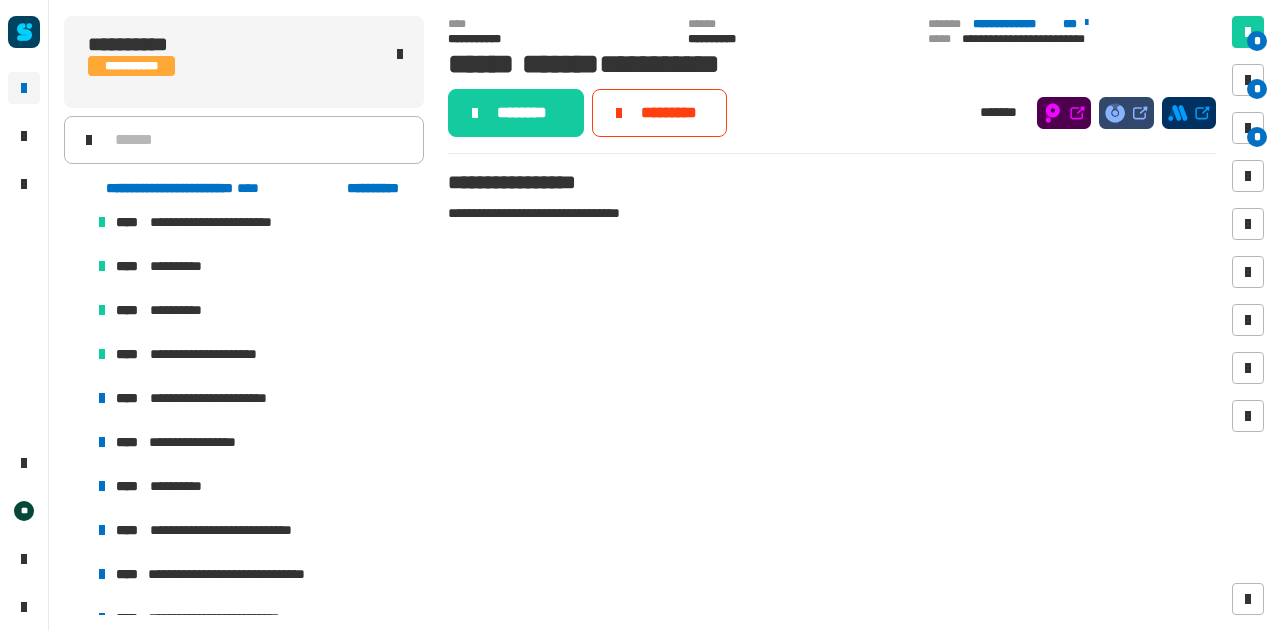 scroll, scrollTop: 2080, scrollLeft: 0, axis: vertical 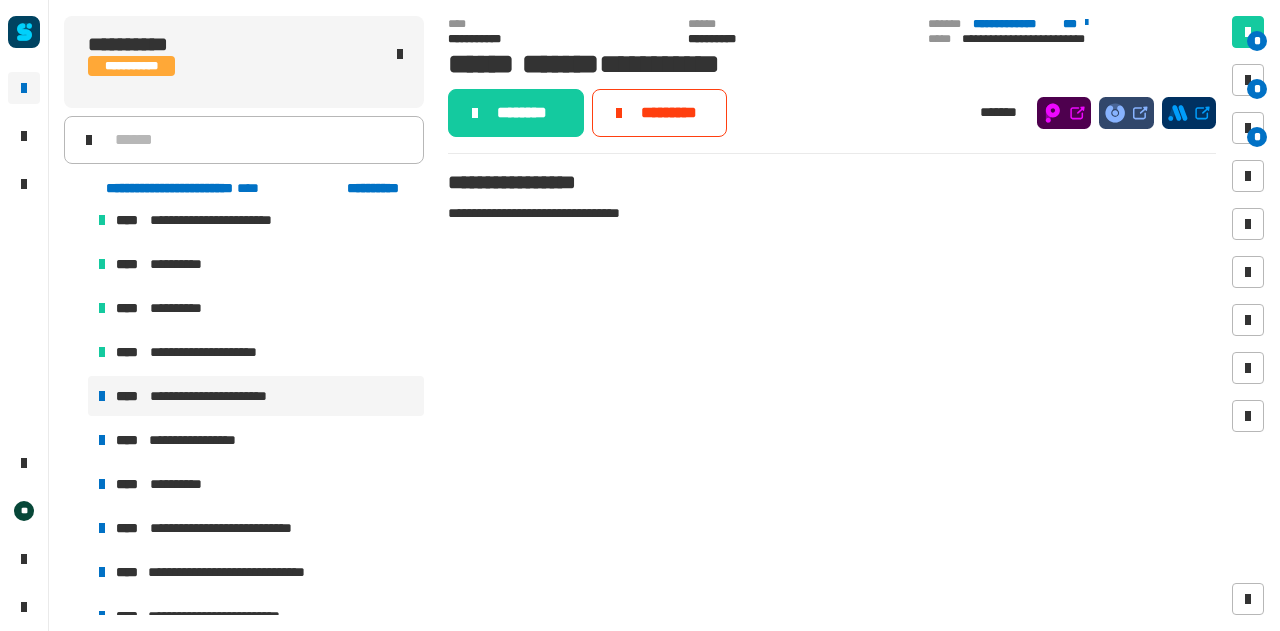 click on "**********" at bounding box center [223, 396] 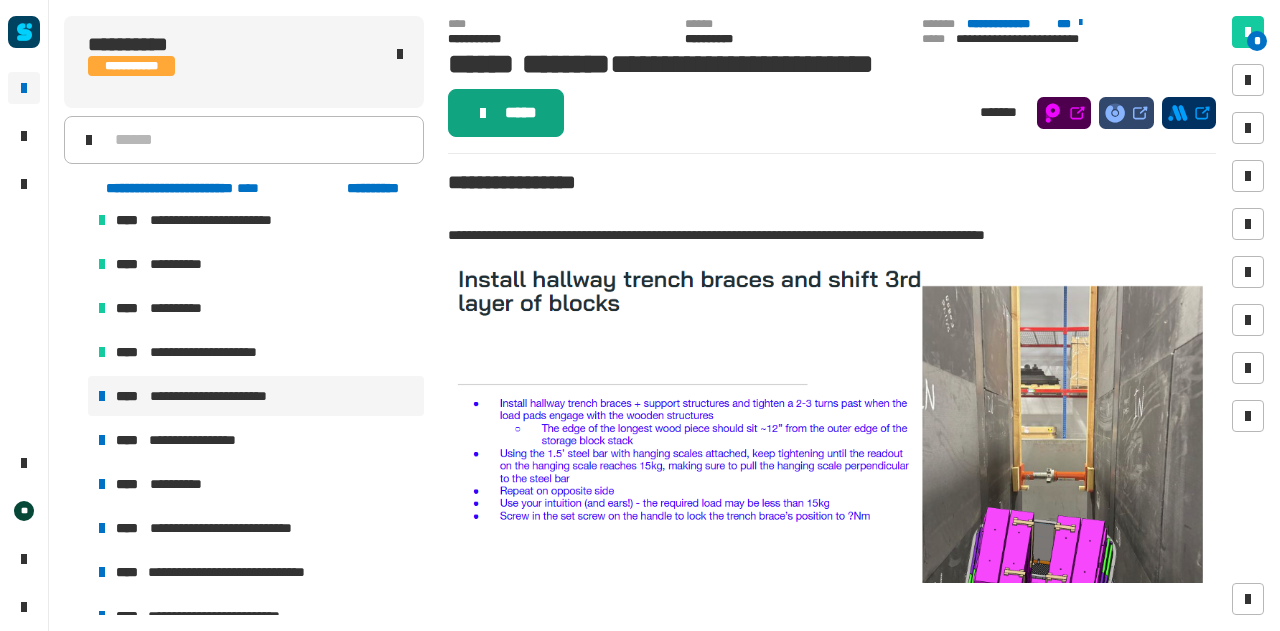 click on "*****" 